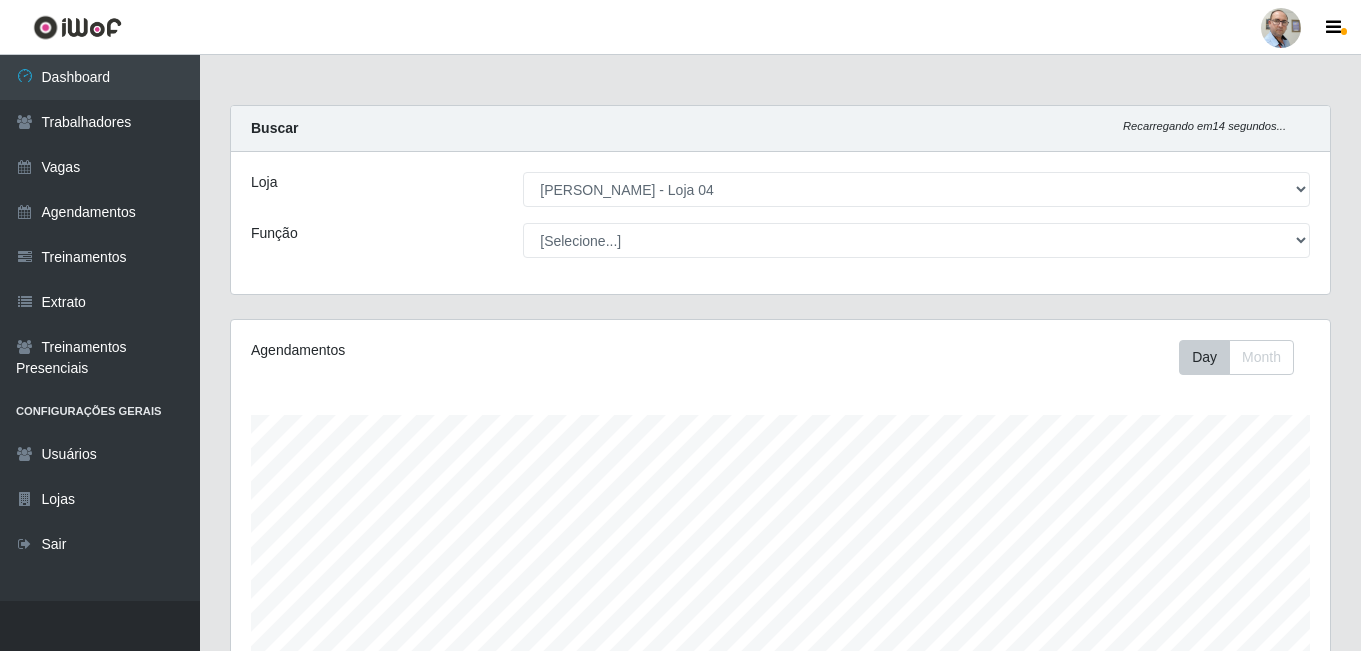 select on "251" 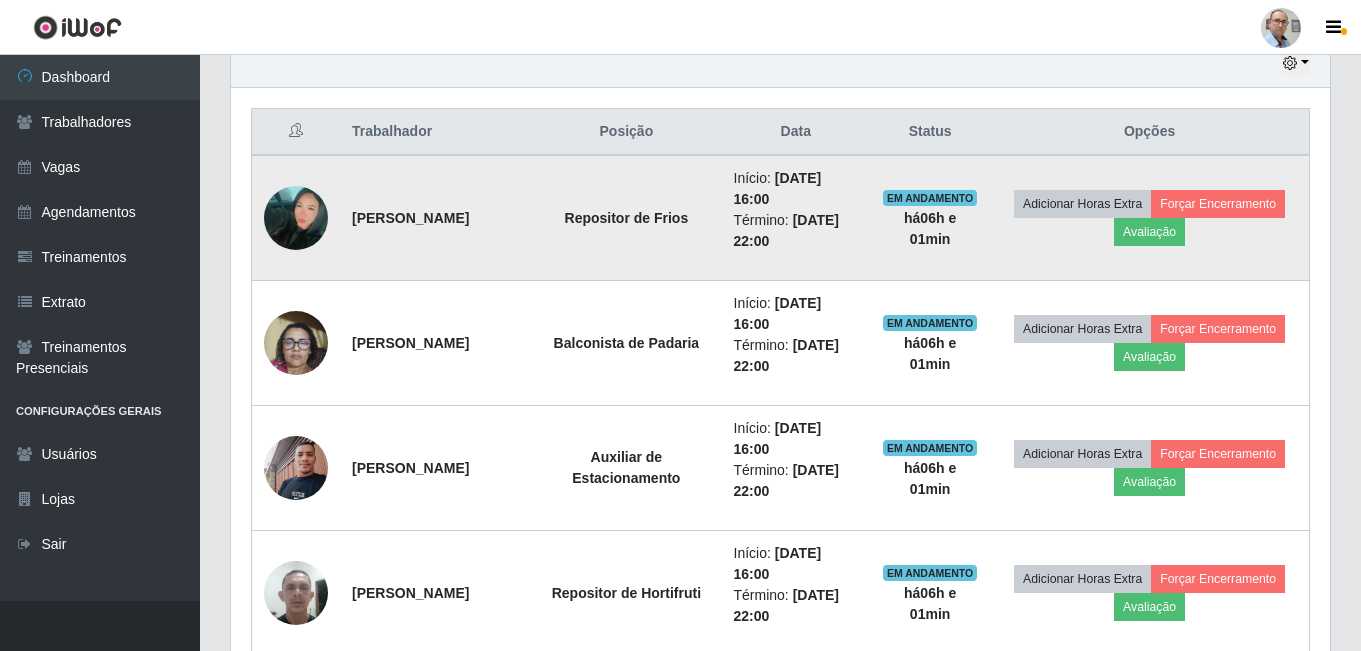 scroll, scrollTop: 999585, scrollLeft: 998901, axis: both 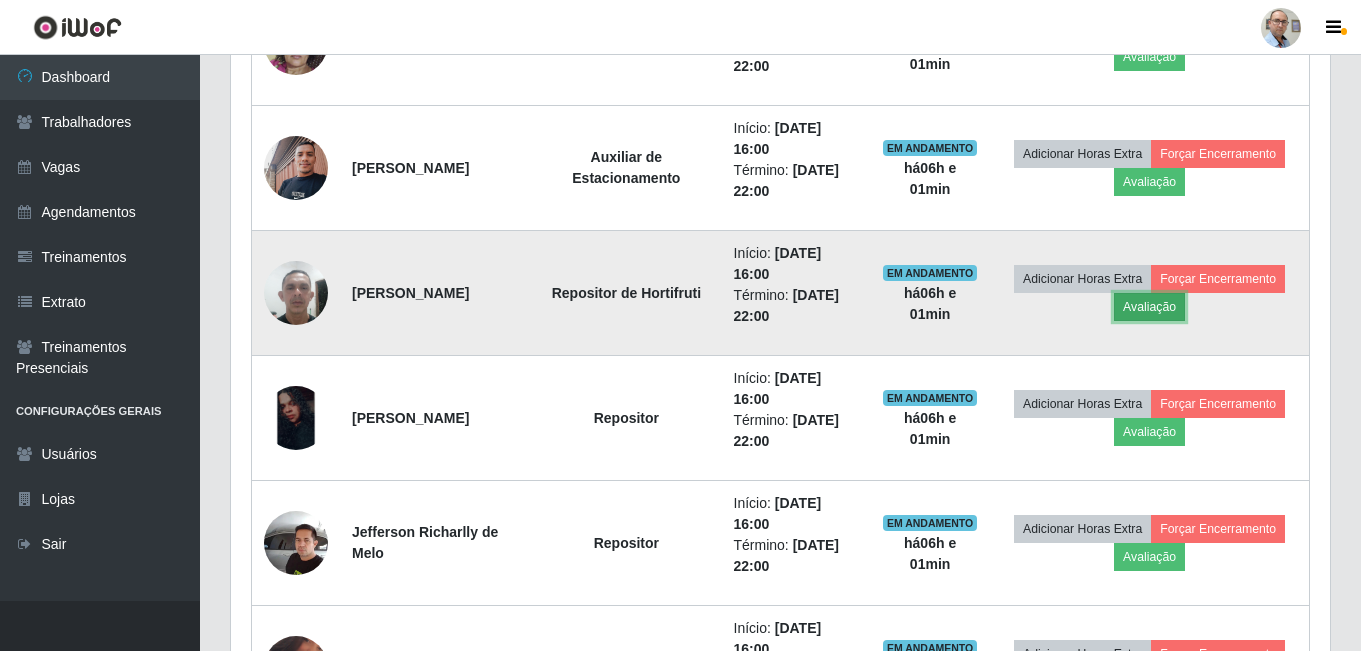 click on "Avaliação" at bounding box center [1149, 307] 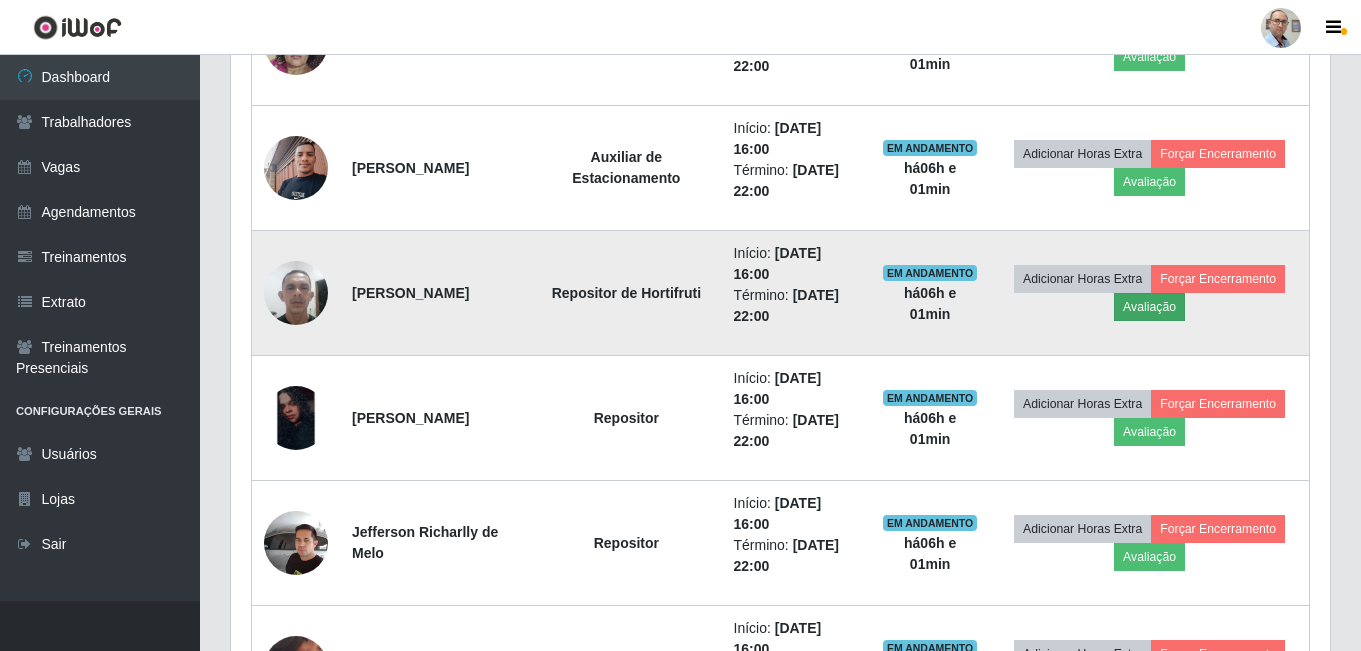 scroll, scrollTop: 999585, scrollLeft: 998911, axis: both 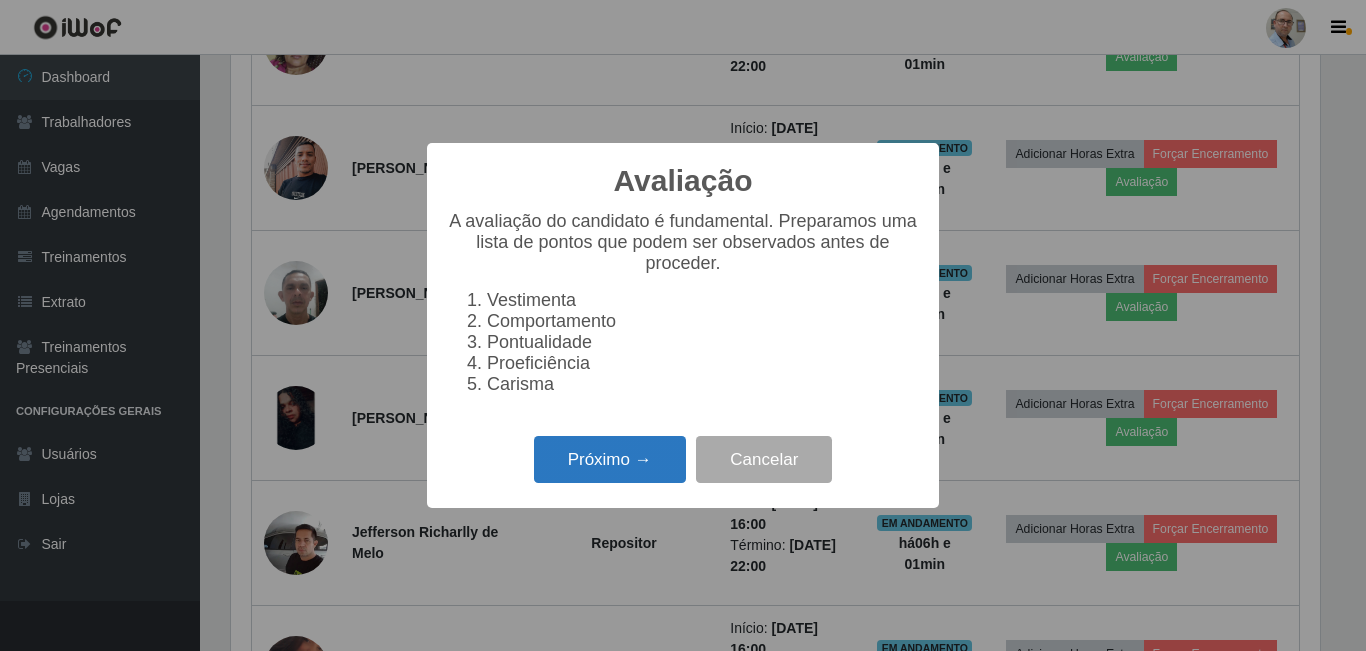 click on "Próximo →" at bounding box center (610, 459) 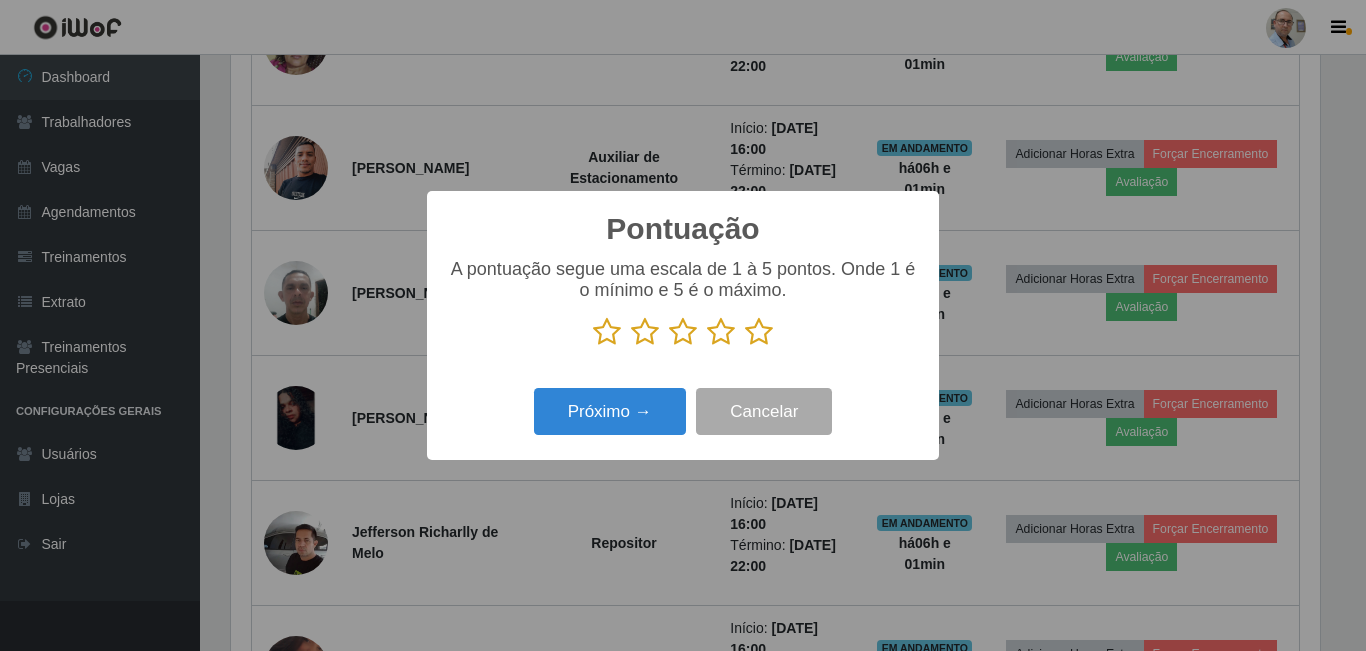 click at bounding box center [721, 332] 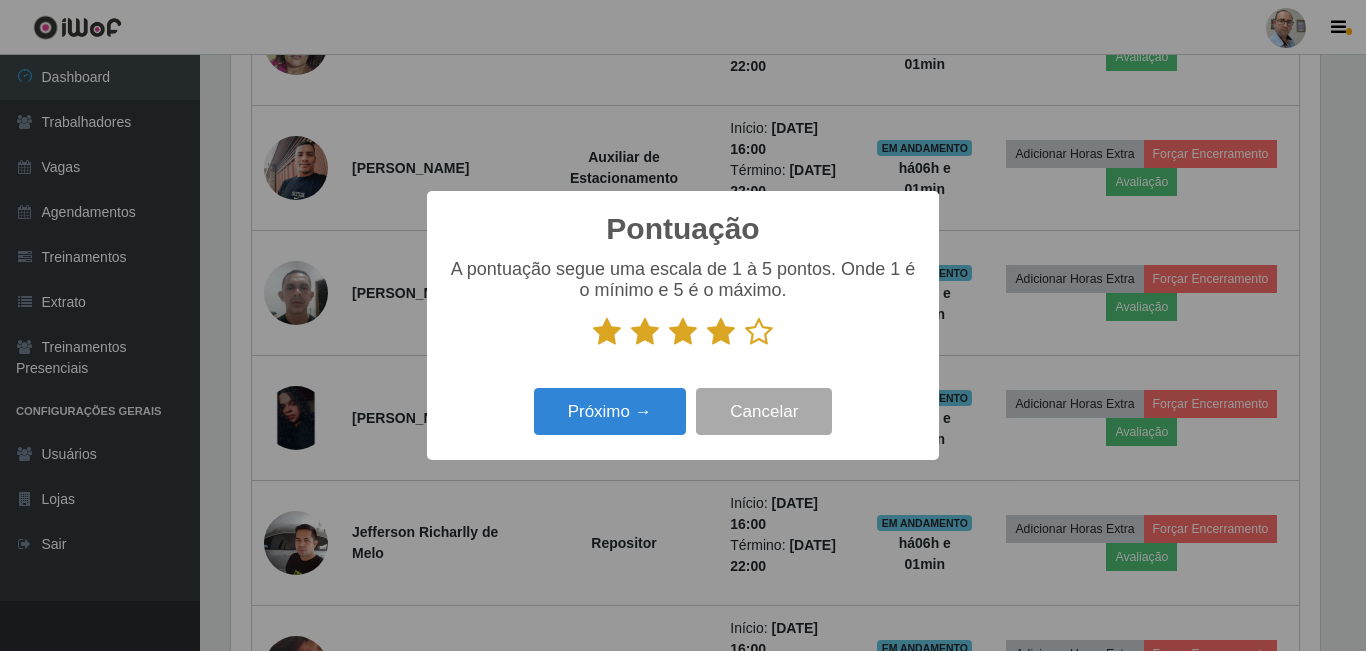 click at bounding box center [759, 332] 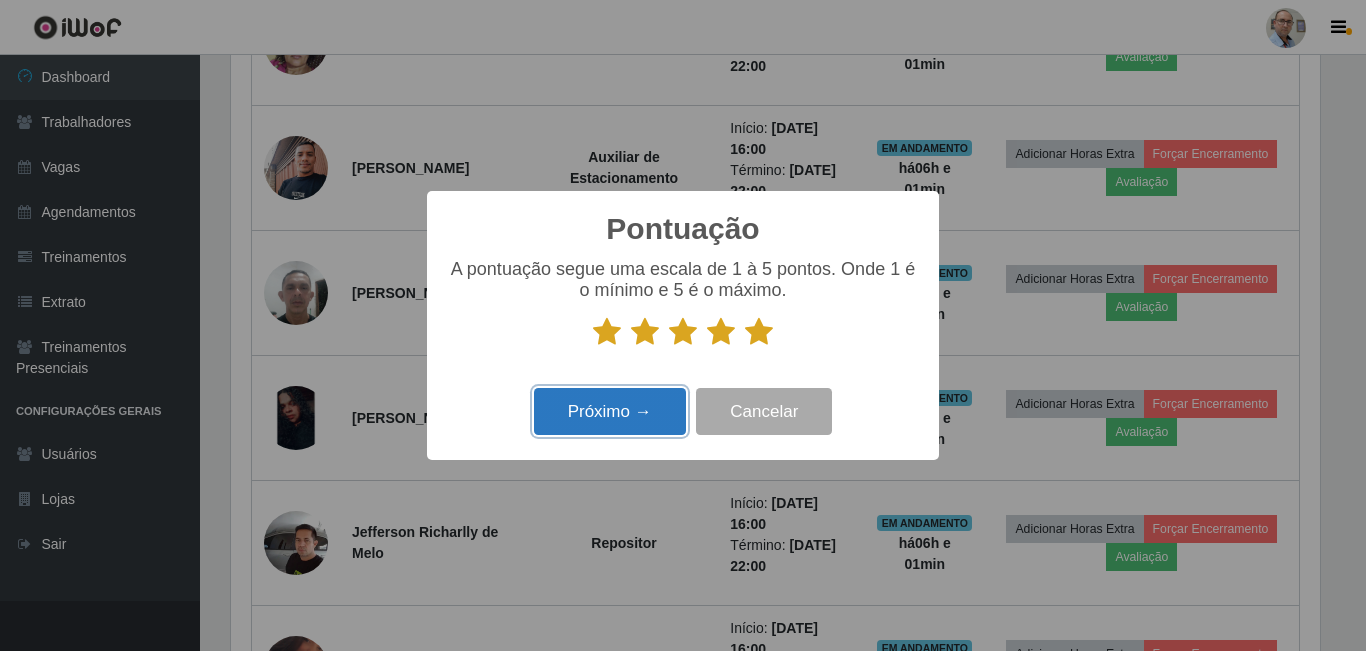 click on "Próximo →" at bounding box center [610, 411] 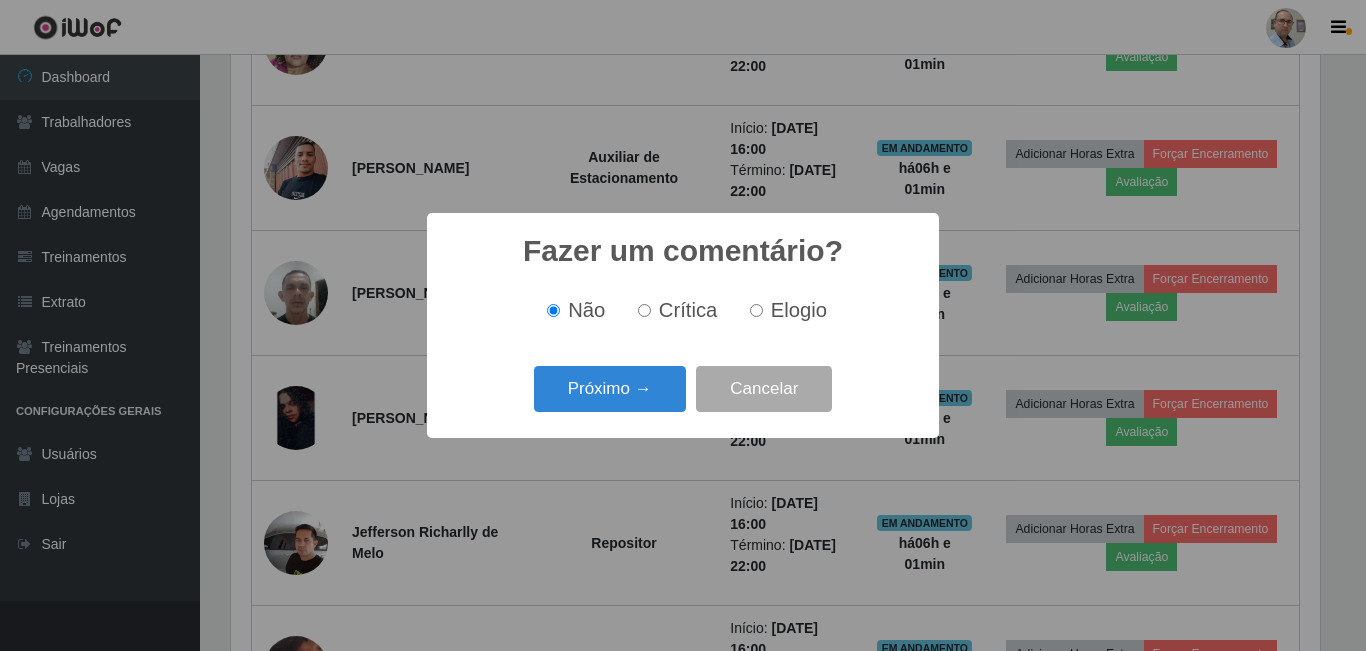 scroll, scrollTop: 999585, scrollLeft: 998911, axis: both 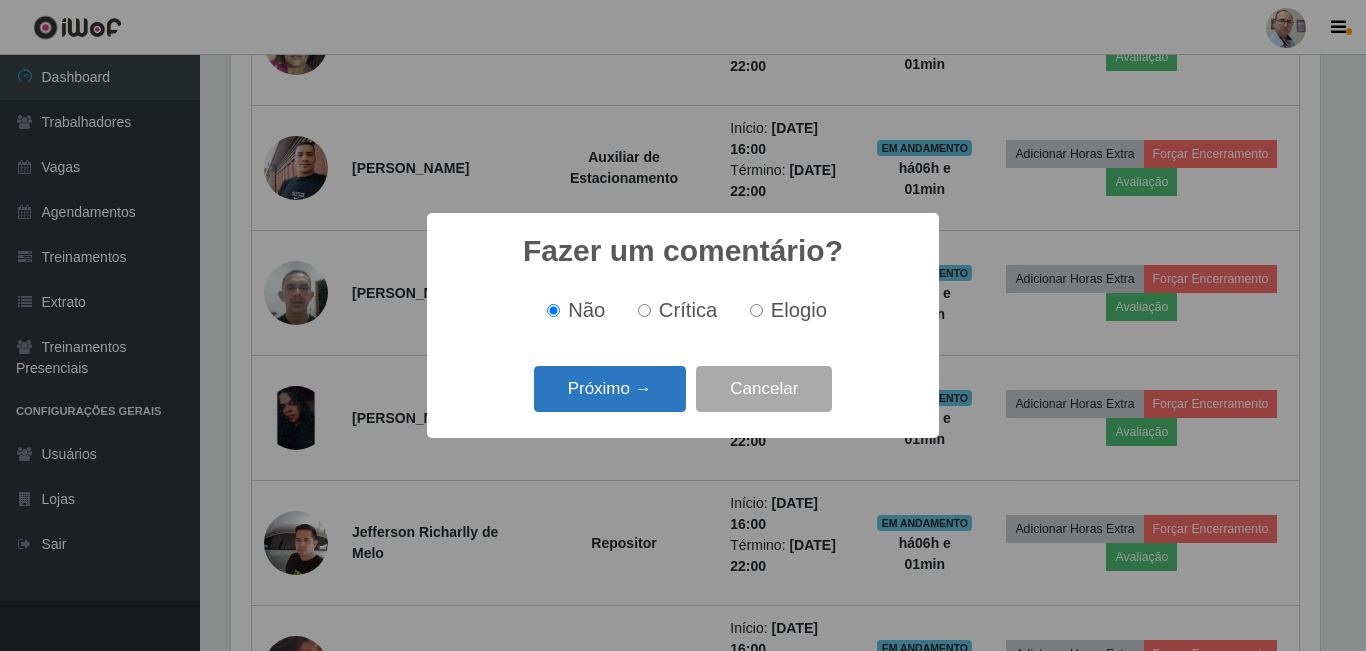 click on "Próximo →" at bounding box center (610, 389) 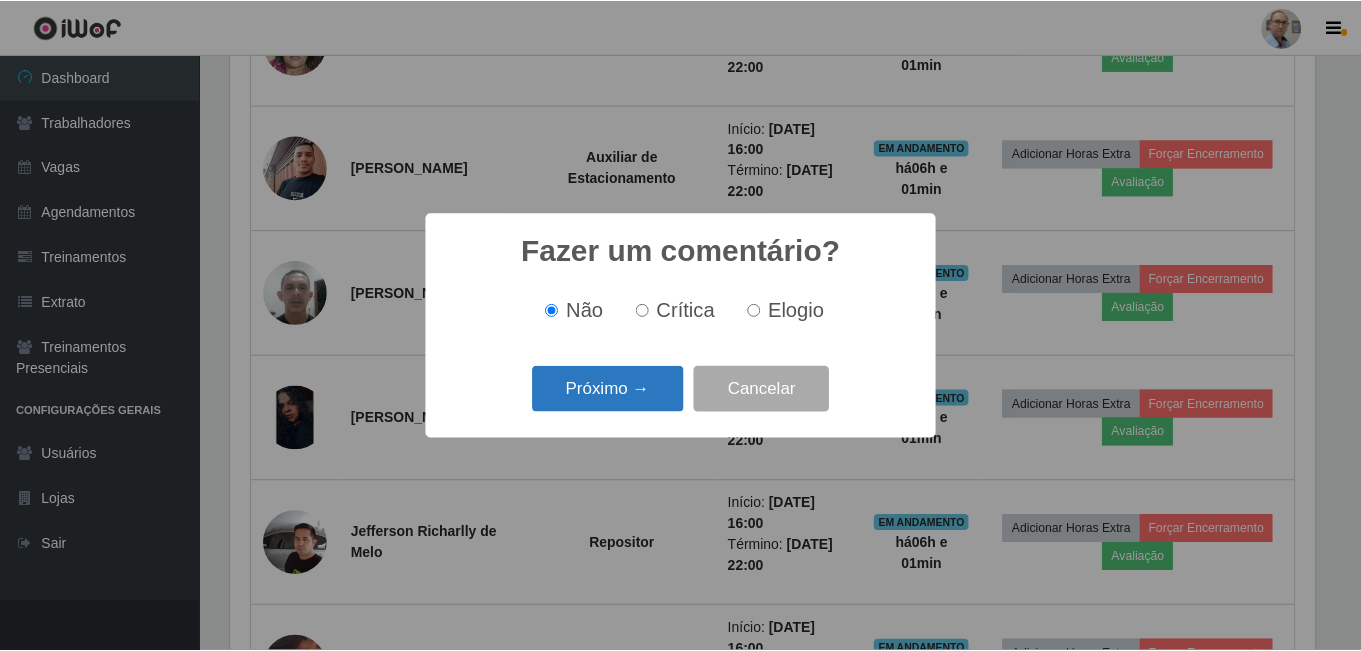 scroll, scrollTop: 999585, scrollLeft: 998911, axis: both 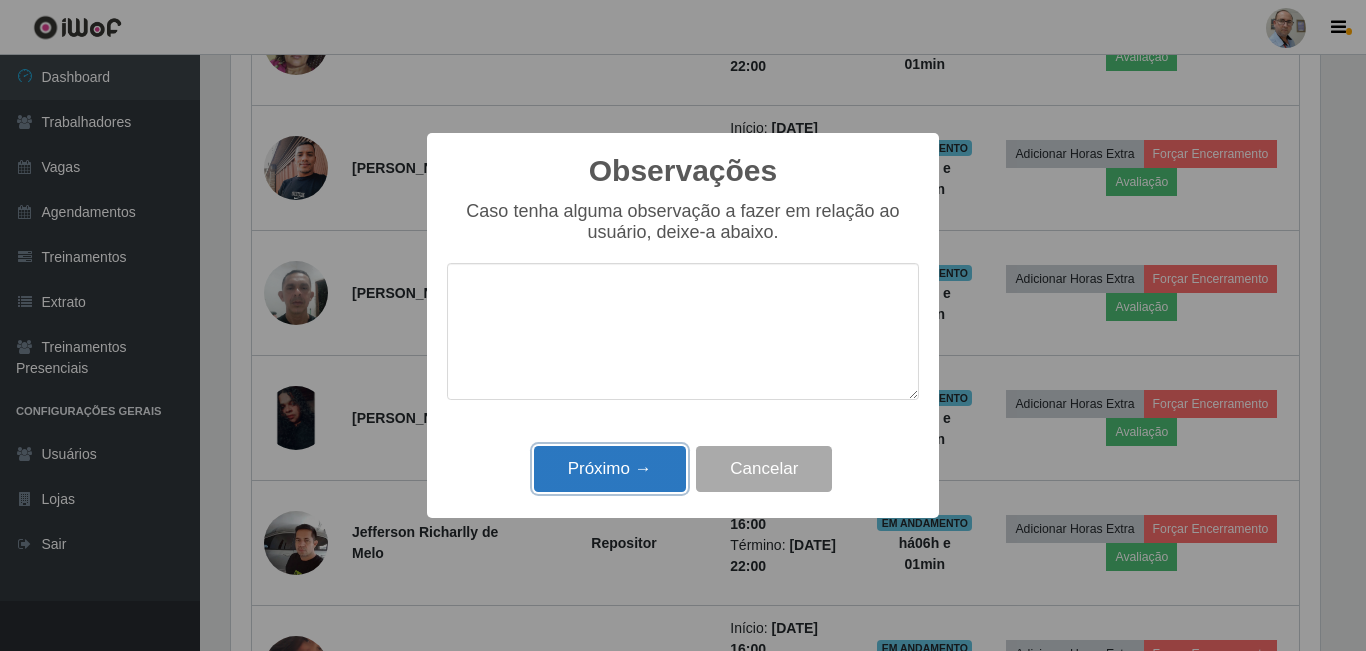 click on "Próximo →" at bounding box center [610, 469] 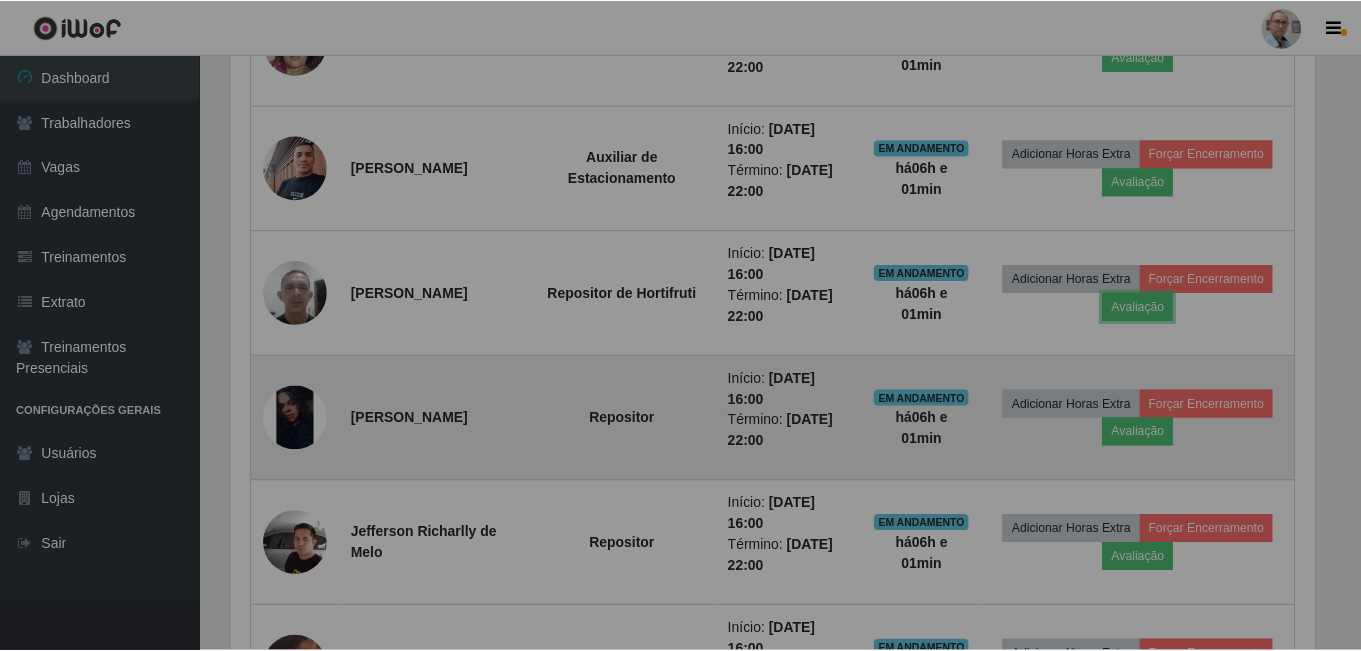 scroll, scrollTop: 999585, scrollLeft: 998901, axis: both 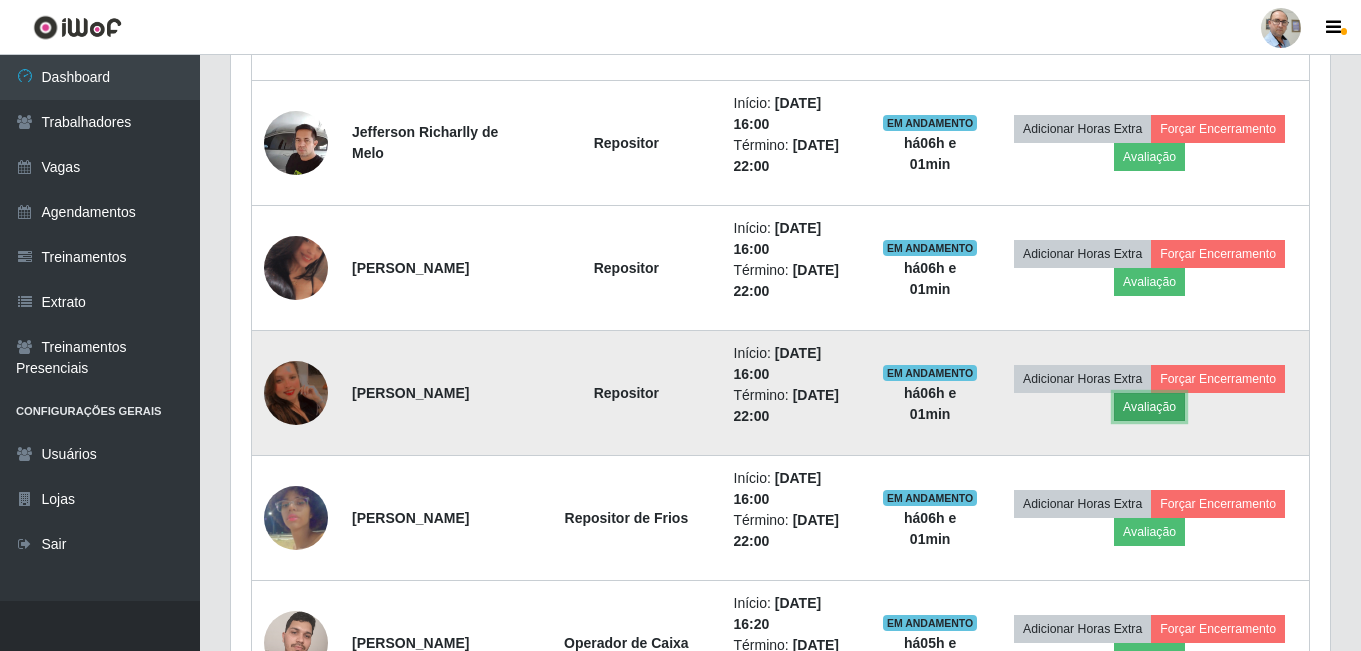 click on "Avaliação" at bounding box center [1149, 407] 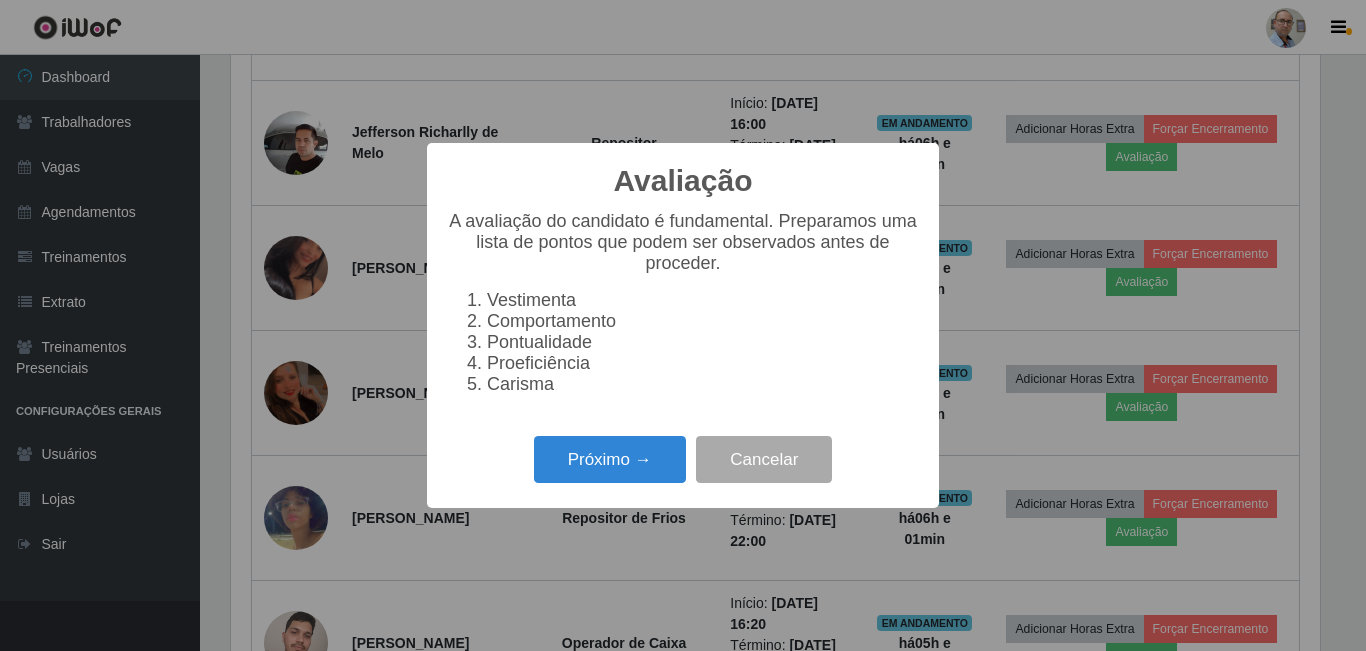 scroll, scrollTop: 999585, scrollLeft: 998911, axis: both 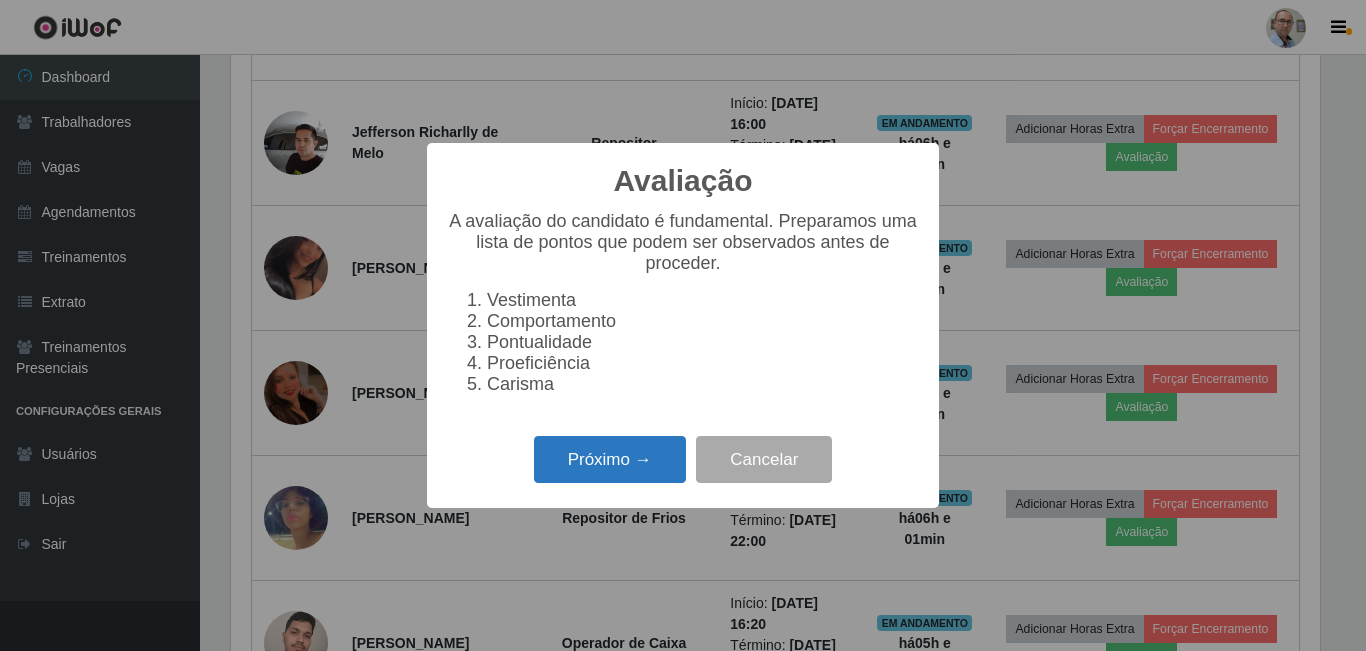 click on "Próximo →" at bounding box center [610, 459] 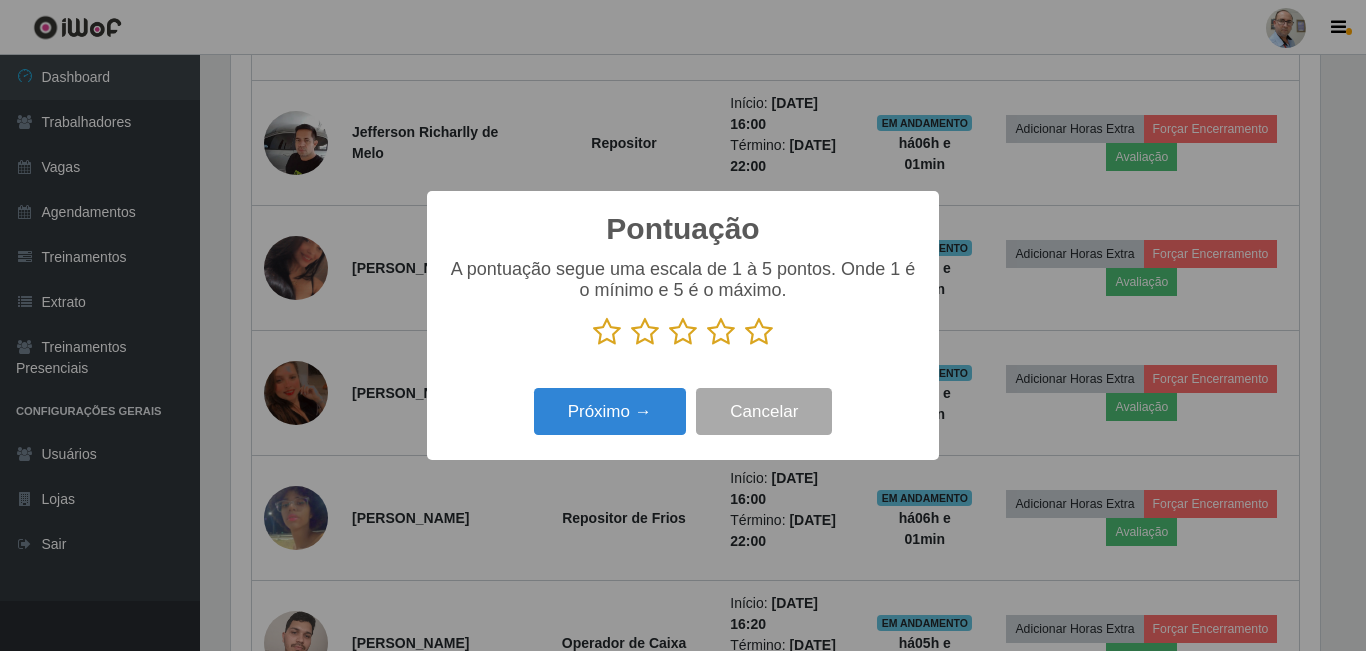 click at bounding box center (759, 332) 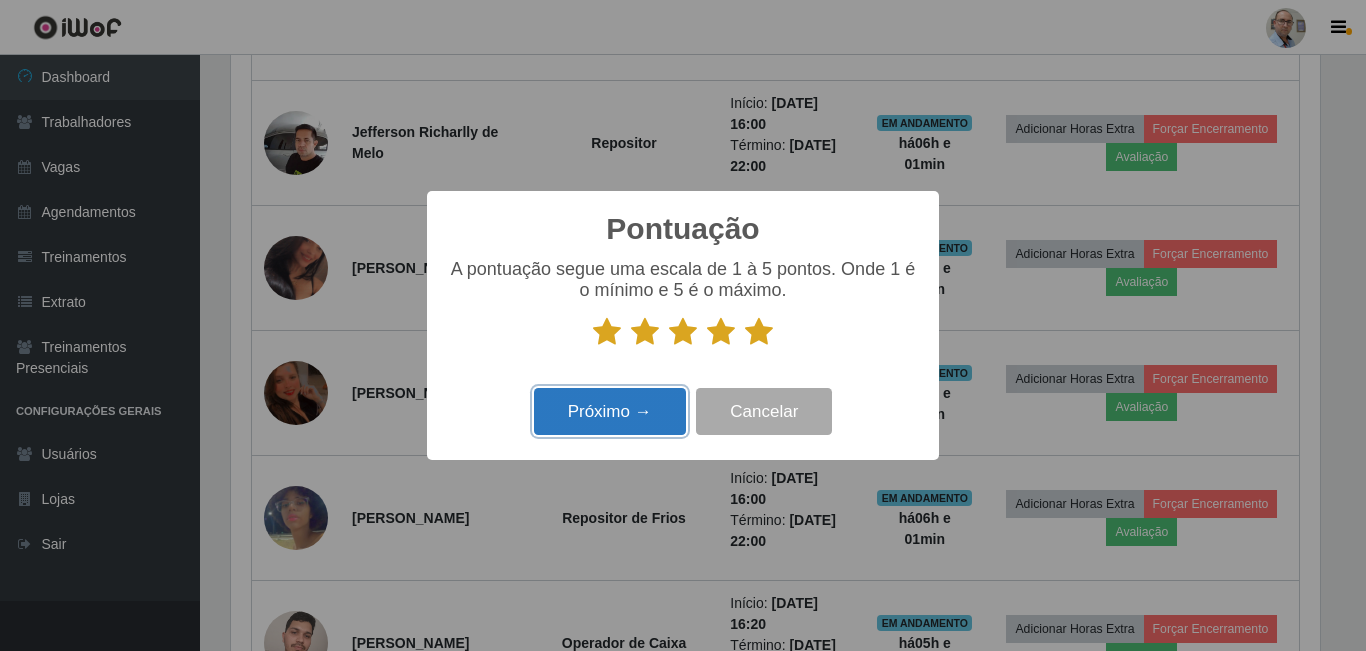 click on "Próximo →" at bounding box center (610, 411) 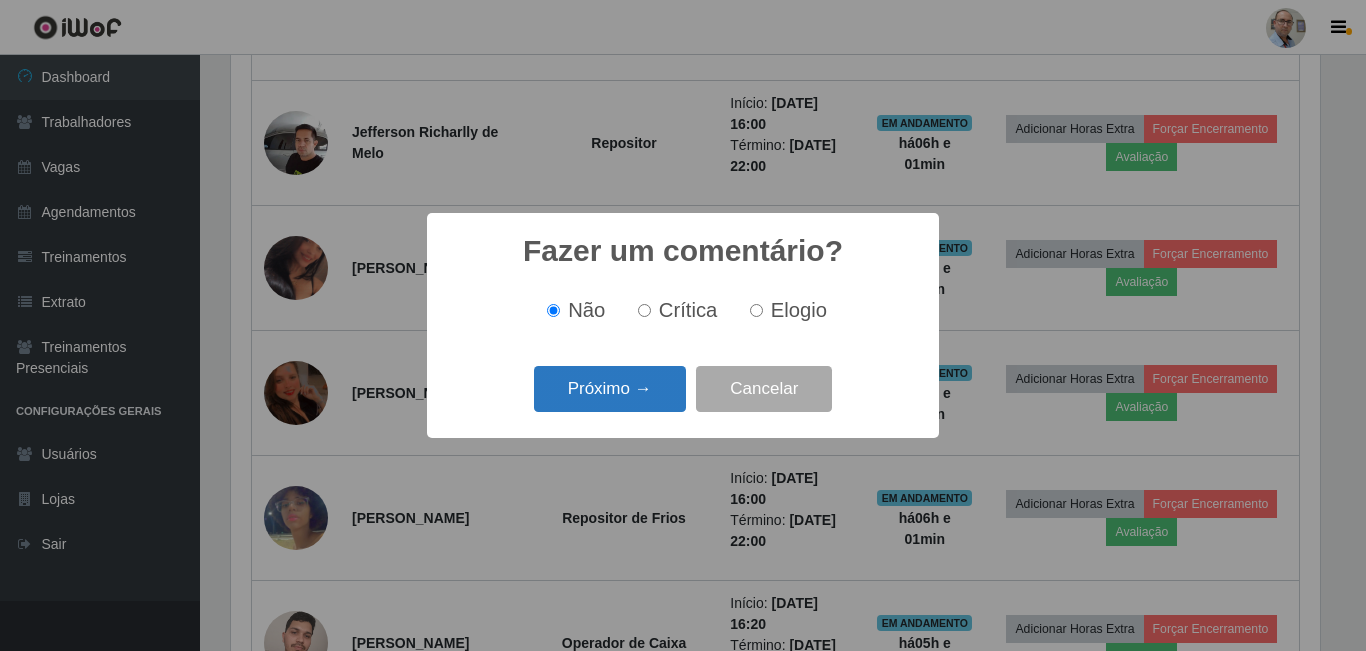 click on "Próximo →" at bounding box center (610, 389) 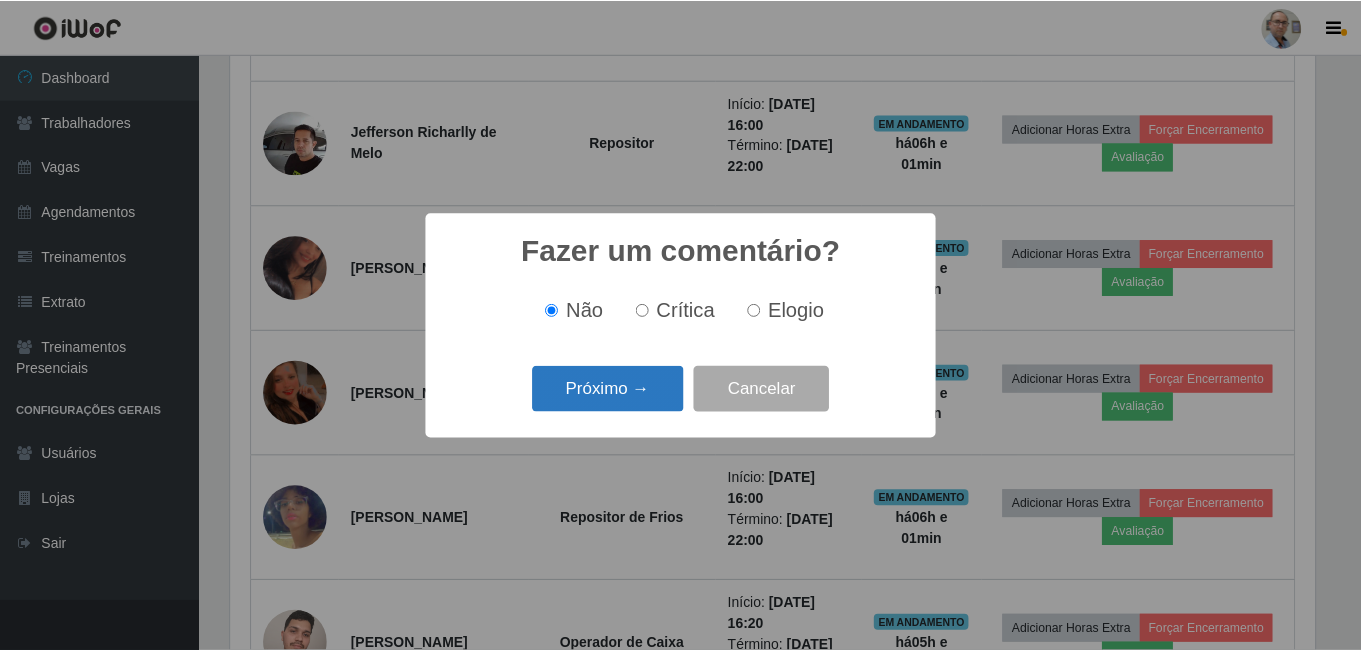 scroll, scrollTop: 999585, scrollLeft: 998911, axis: both 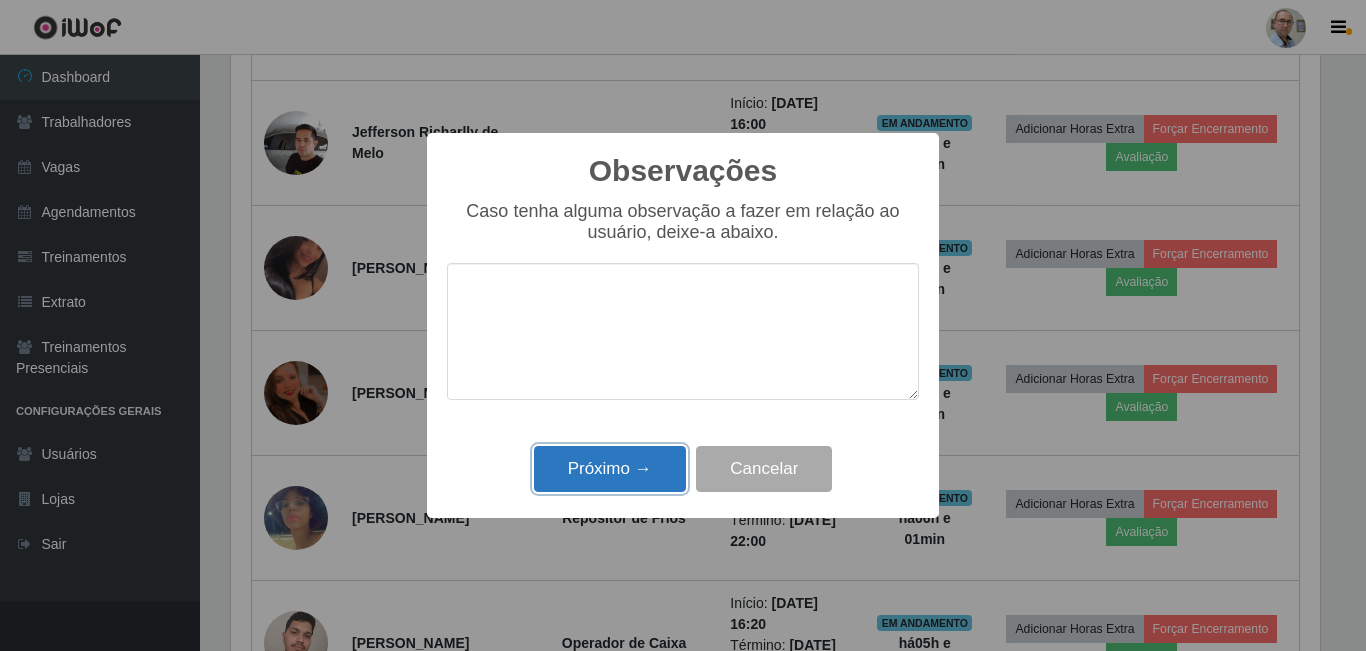 click on "Próximo →" at bounding box center [610, 469] 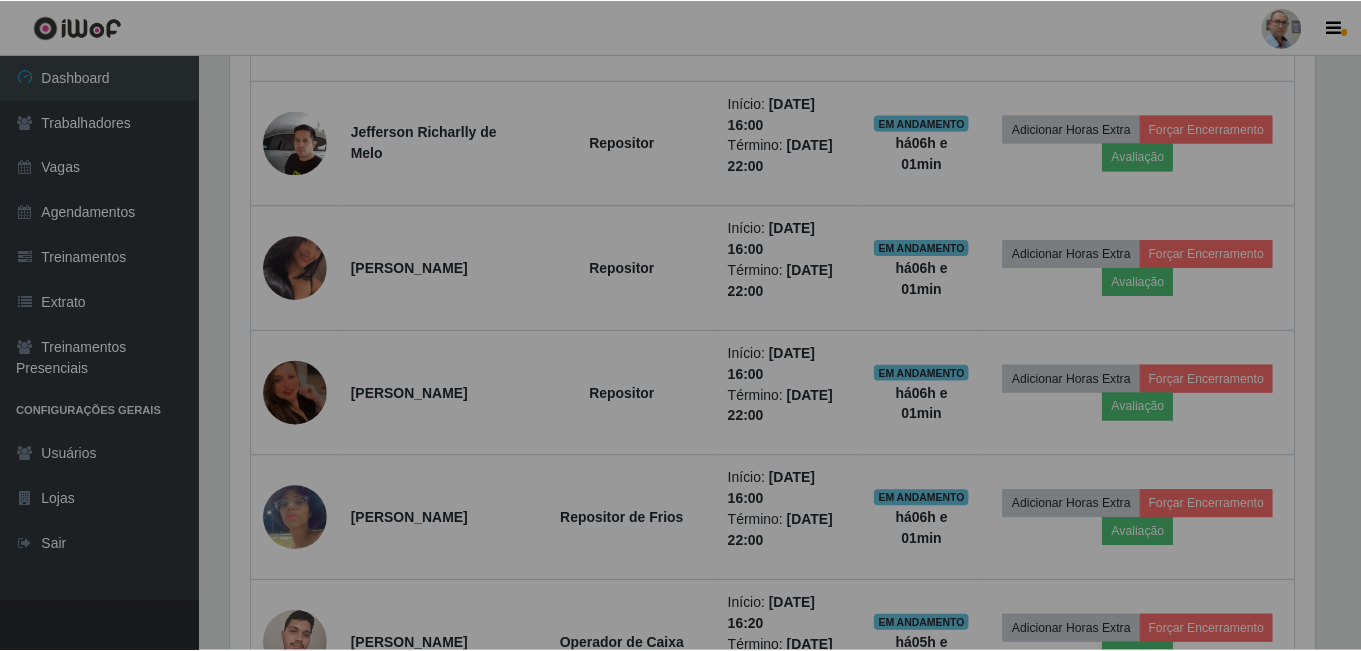 scroll, scrollTop: 999585, scrollLeft: 998901, axis: both 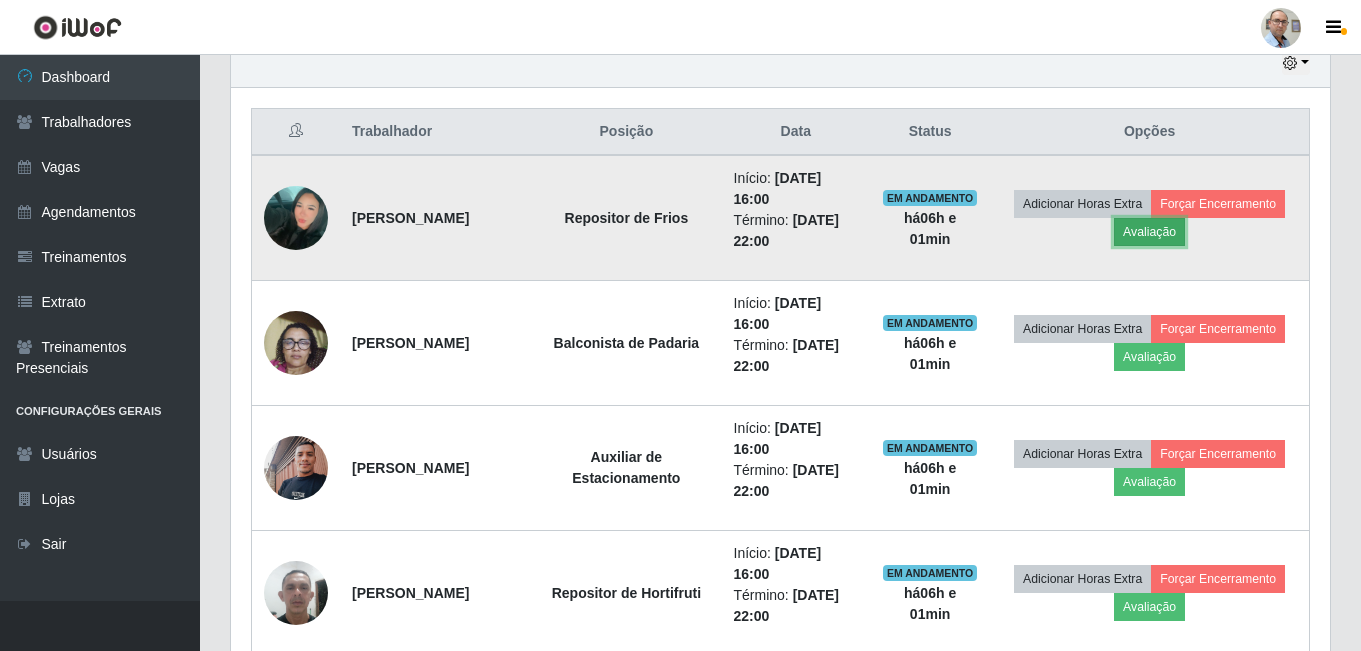 click on "Avaliação" at bounding box center (1149, 232) 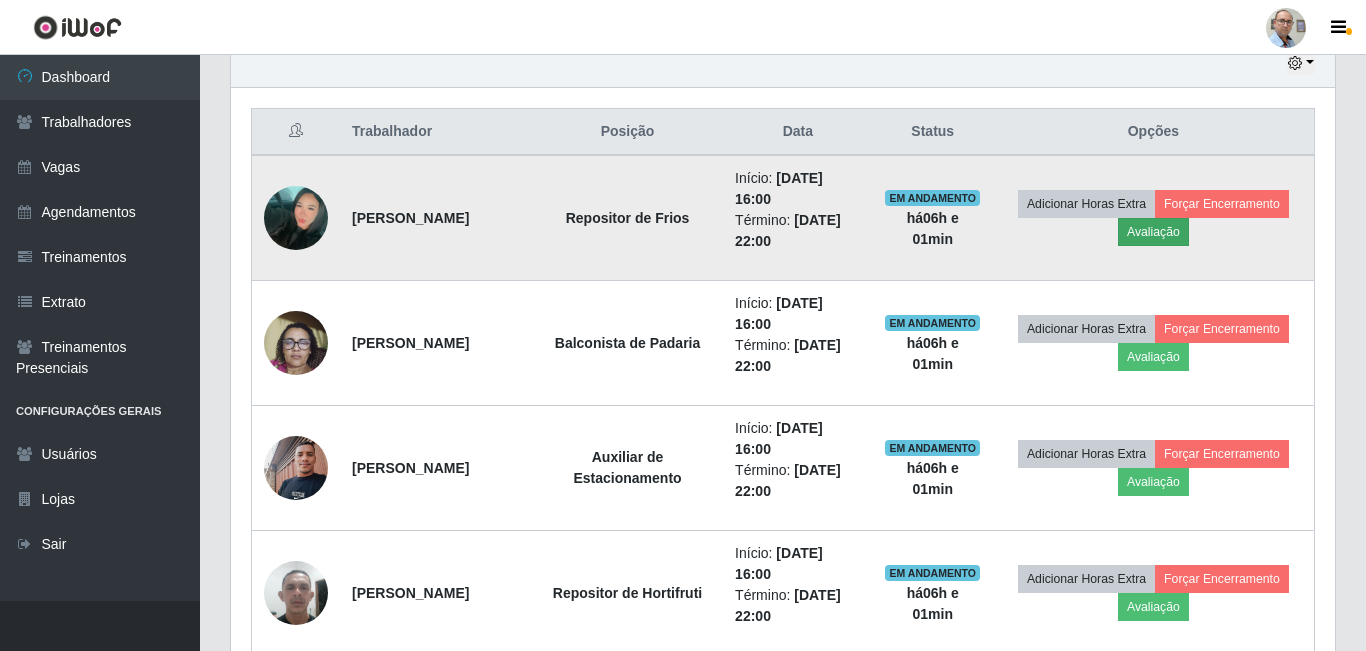 scroll, scrollTop: 999585, scrollLeft: 998911, axis: both 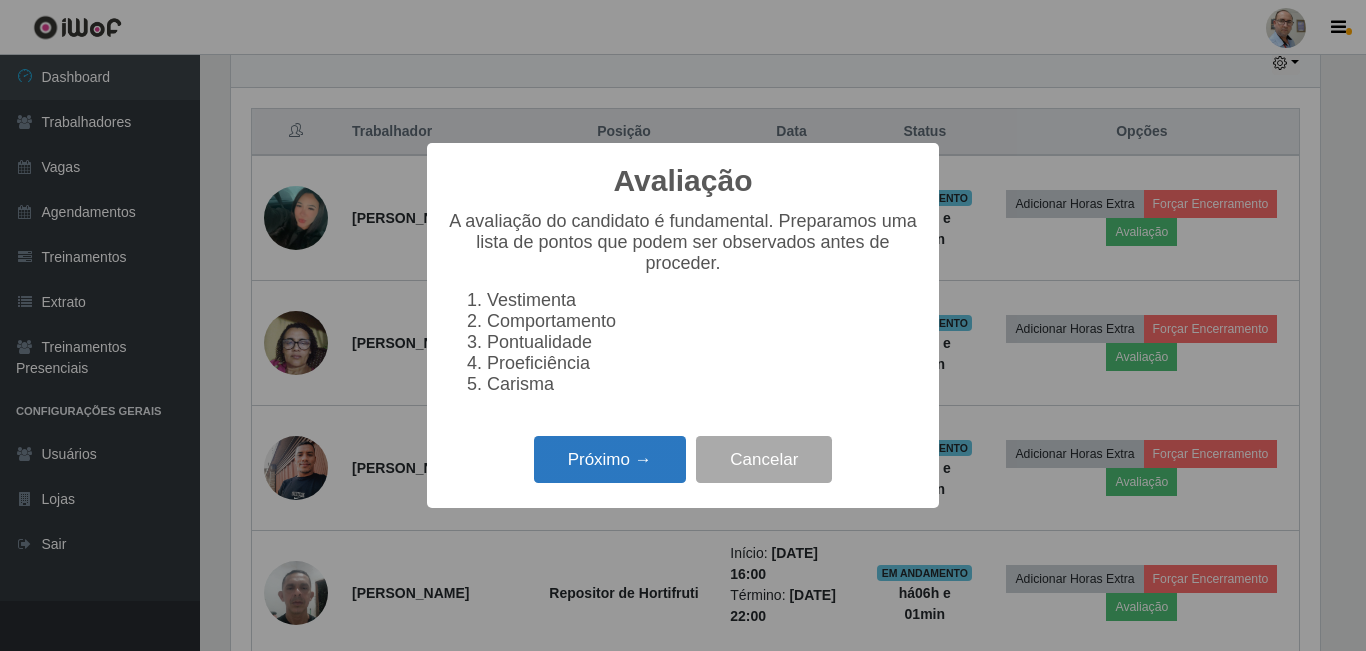 click on "Próximo →" at bounding box center (610, 459) 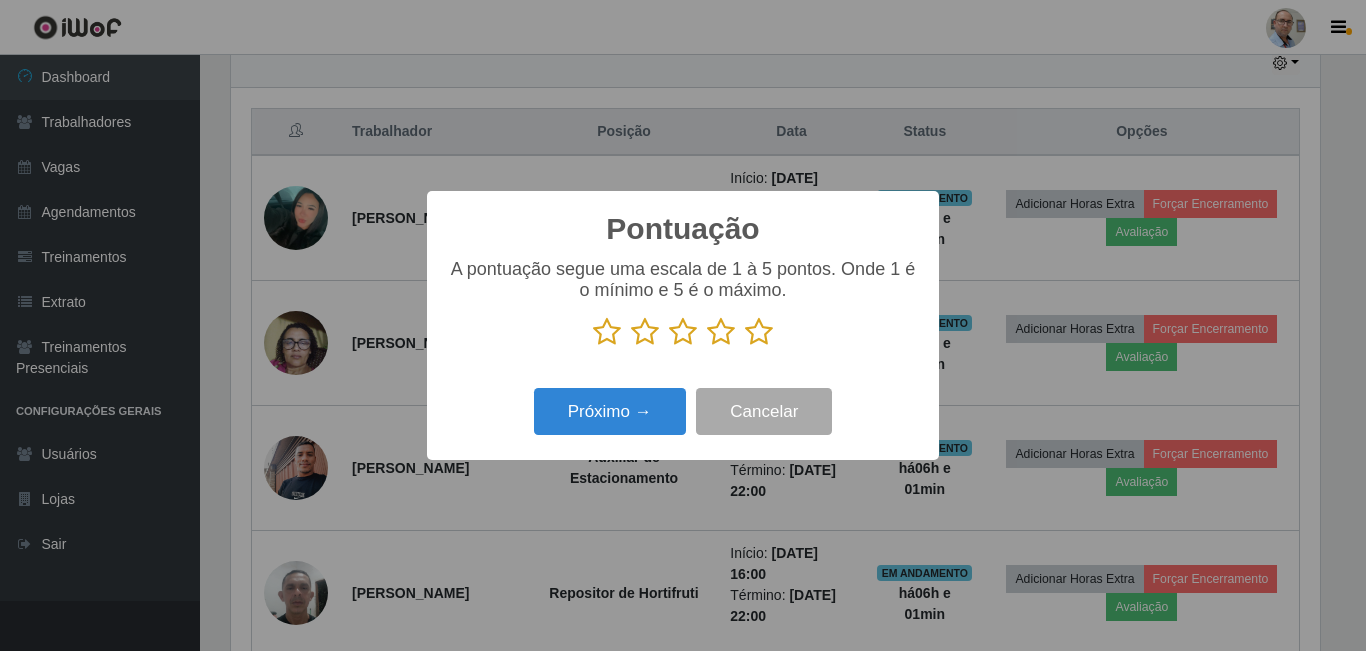 scroll, scrollTop: 999585, scrollLeft: 998911, axis: both 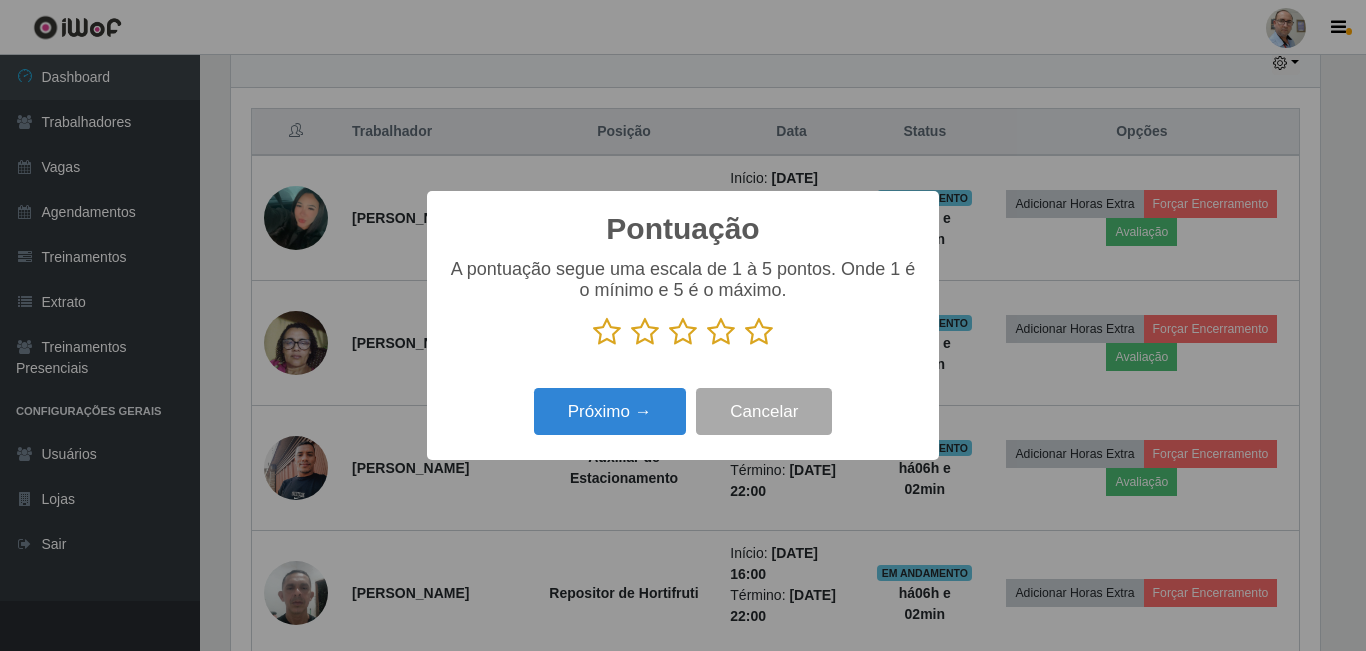 drag, startPoint x: 769, startPoint y: 331, endPoint x: 728, endPoint y: 374, distance: 59.413803 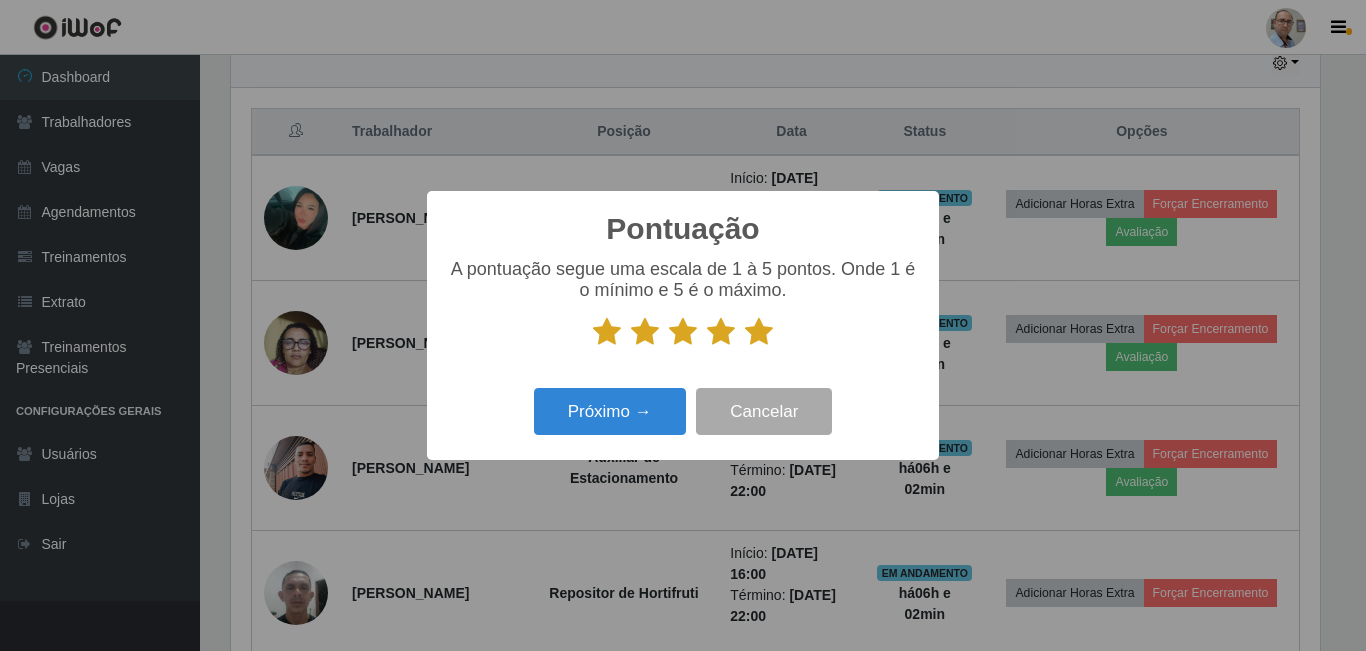click on "Próximo → Cancelar" at bounding box center (683, 411) 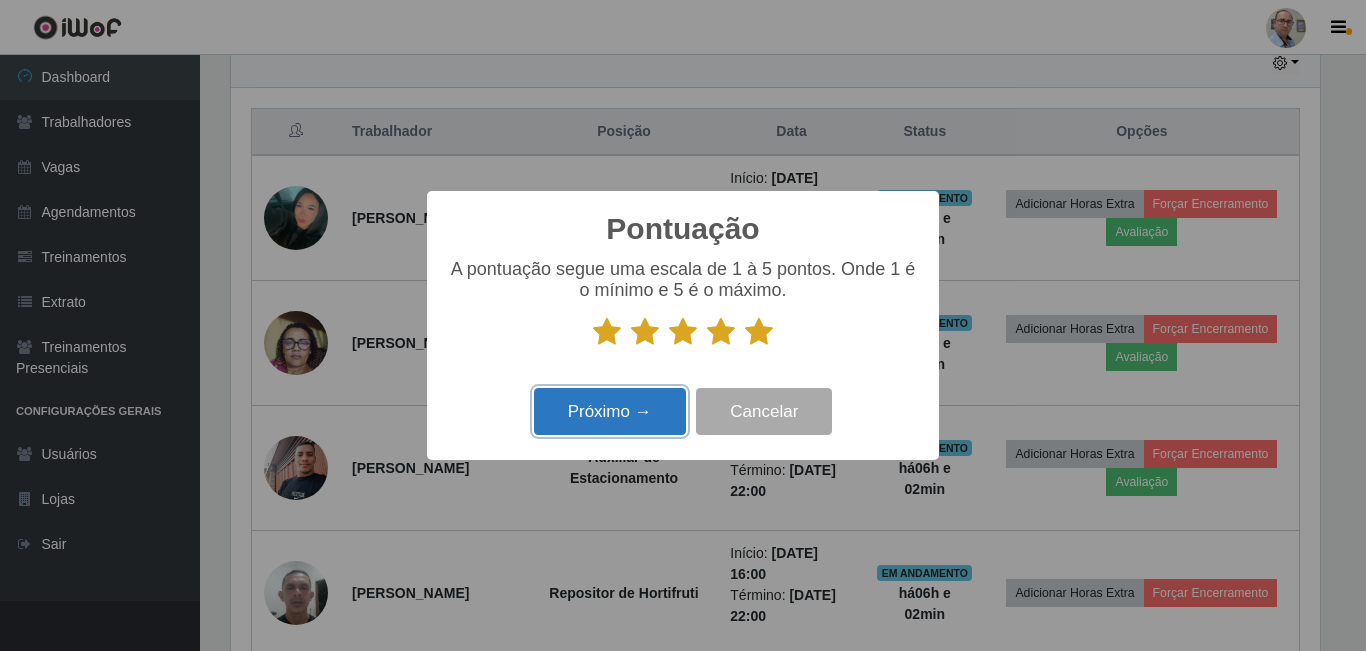 click on "Próximo →" at bounding box center (610, 411) 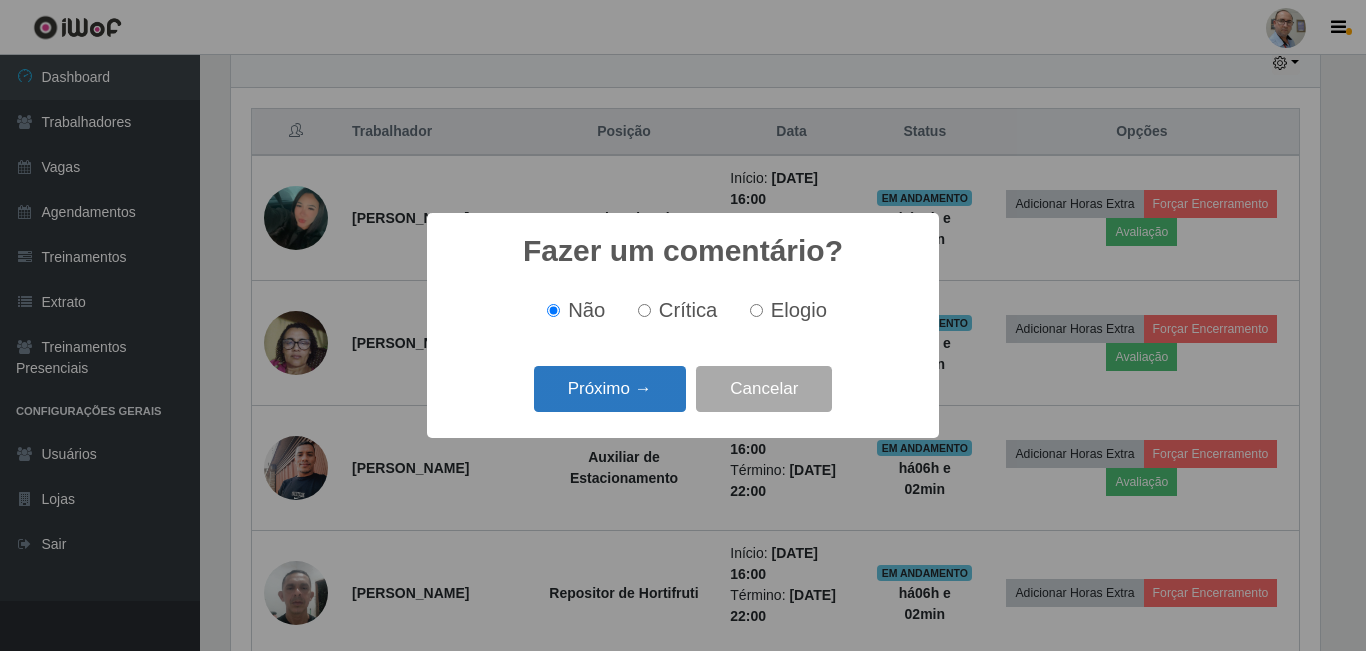 click on "Próximo →" at bounding box center [610, 389] 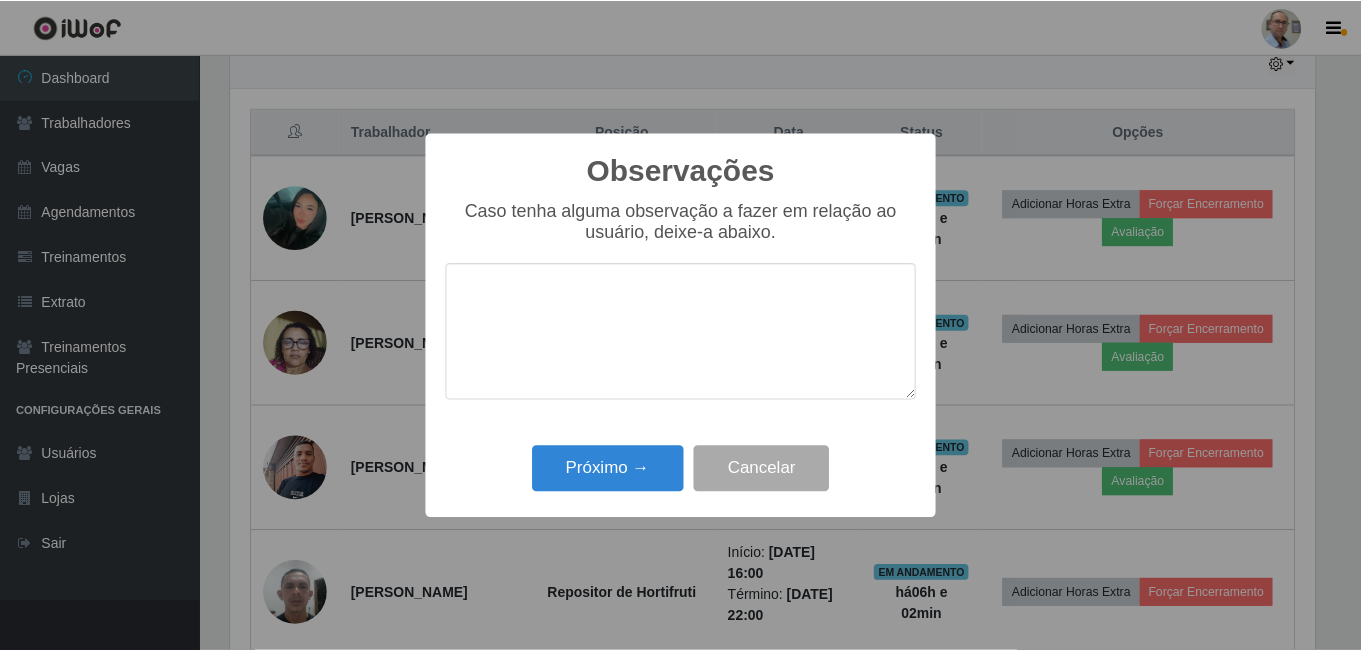 scroll, scrollTop: 999585, scrollLeft: 998911, axis: both 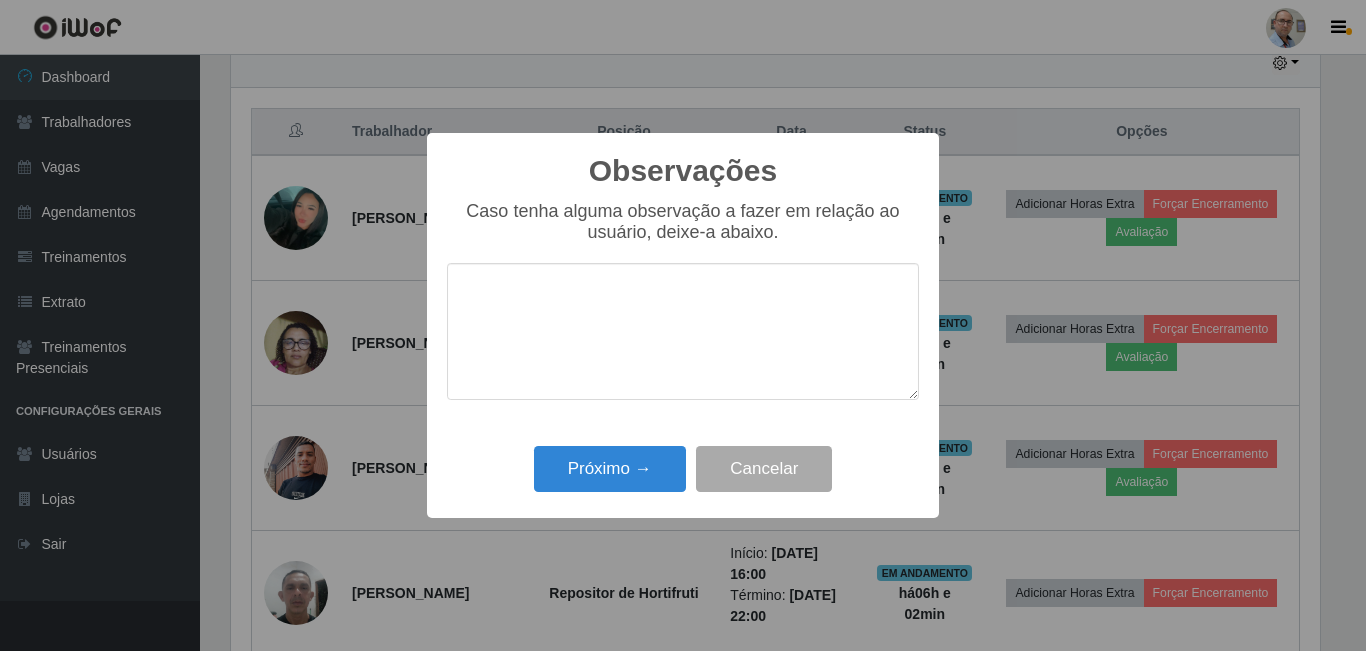 click at bounding box center (683, 331) 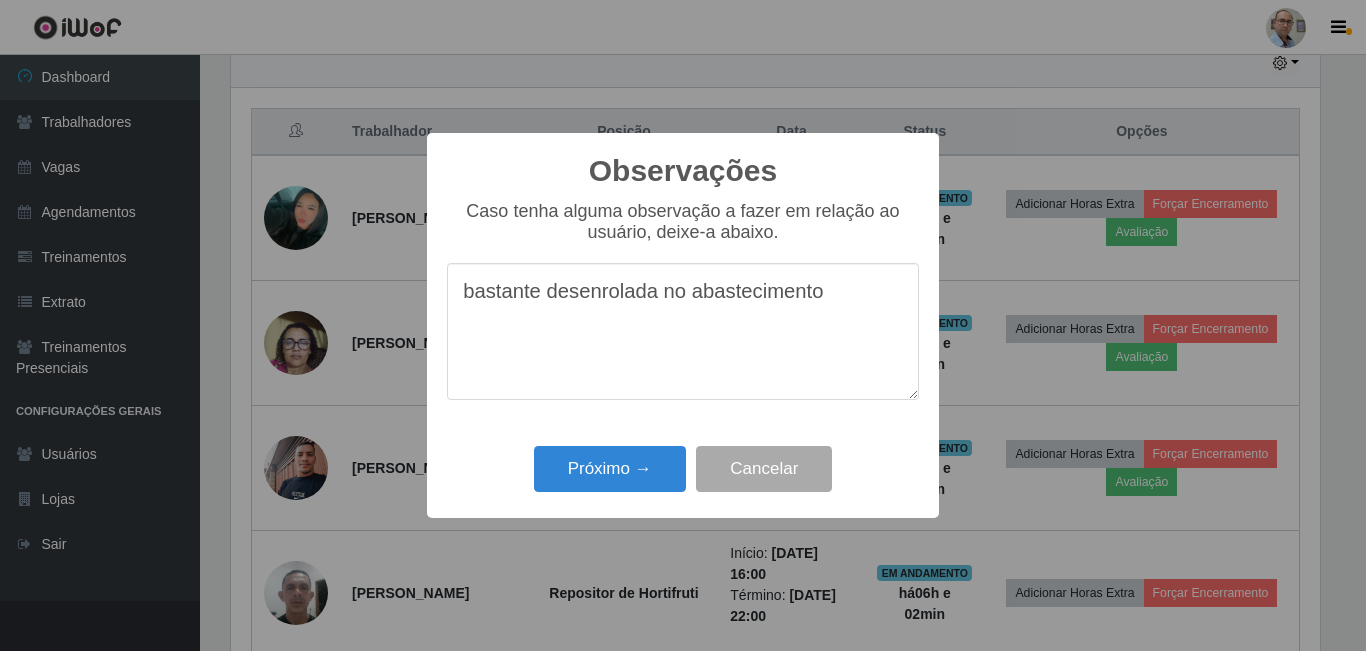 drag, startPoint x: 655, startPoint y: 301, endPoint x: 555, endPoint y: 323, distance: 102.3914 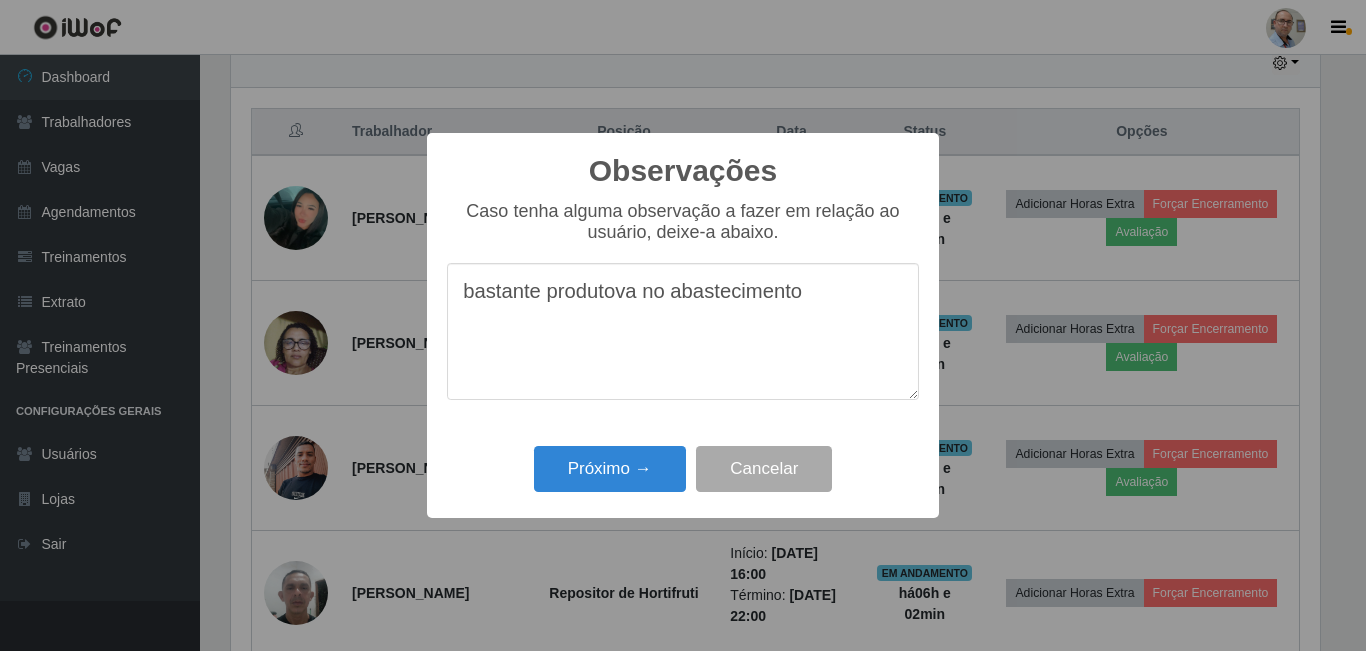 click on "bastante produtova no abastecimento" at bounding box center (683, 331) 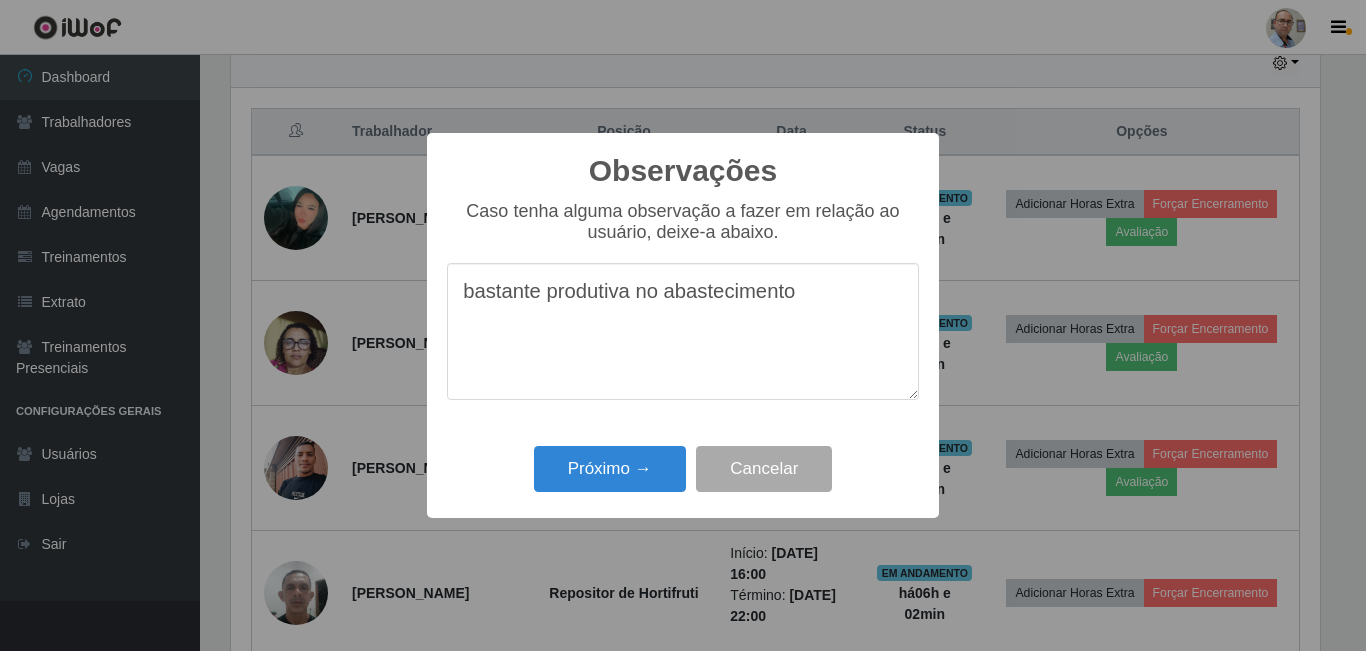 click on "bastante produtiva no abastecimento" at bounding box center (683, 331) 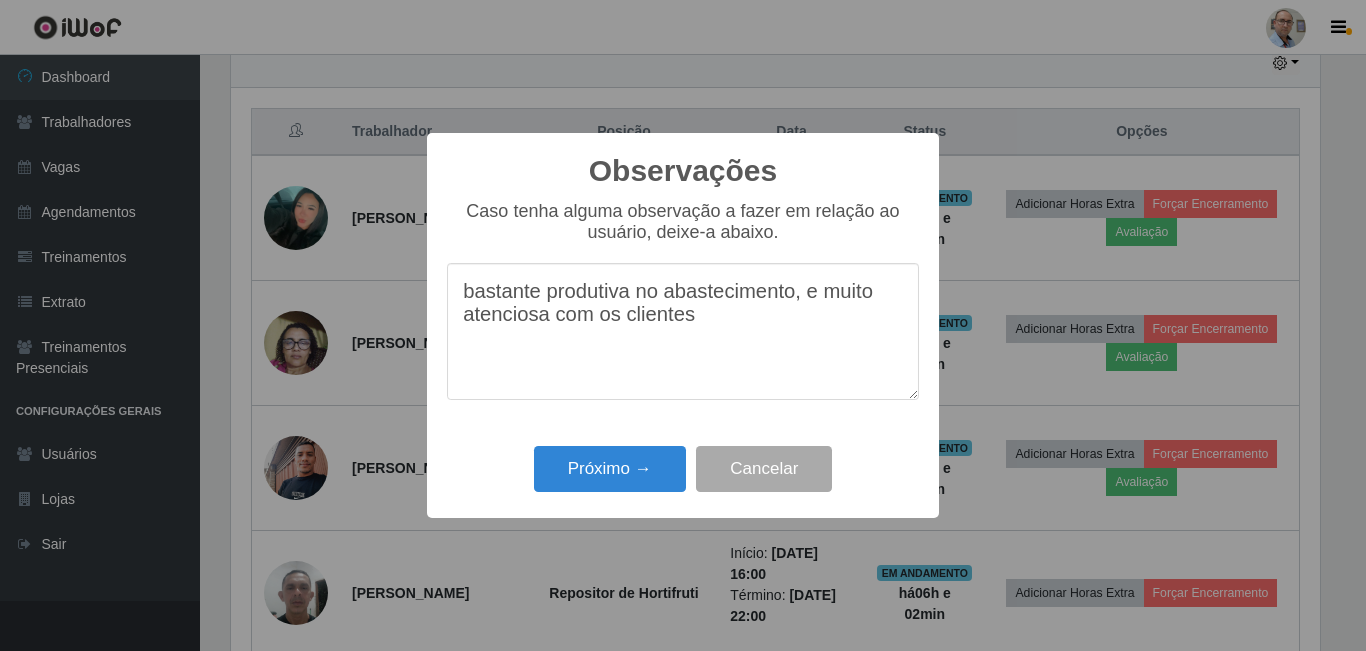 type on "bastante produtiva no abastecimento, e muito atenciosa com os clientes" 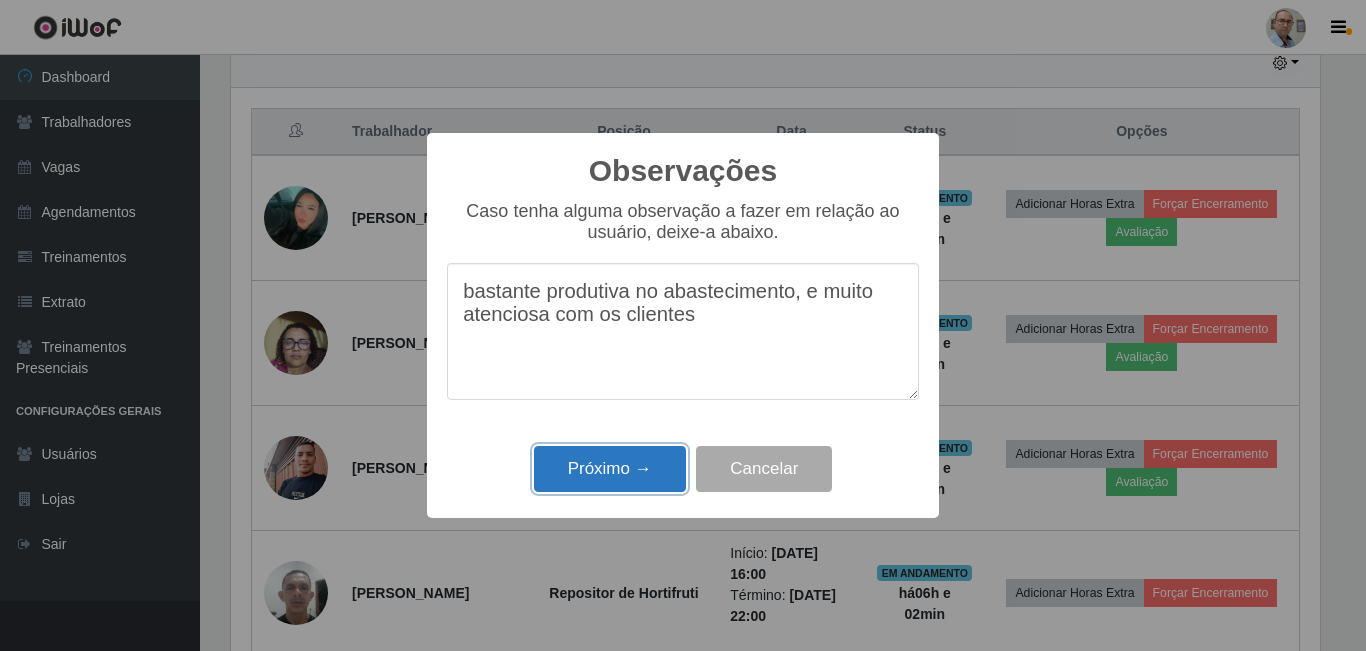 click on "Próximo →" at bounding box center (610, 469) 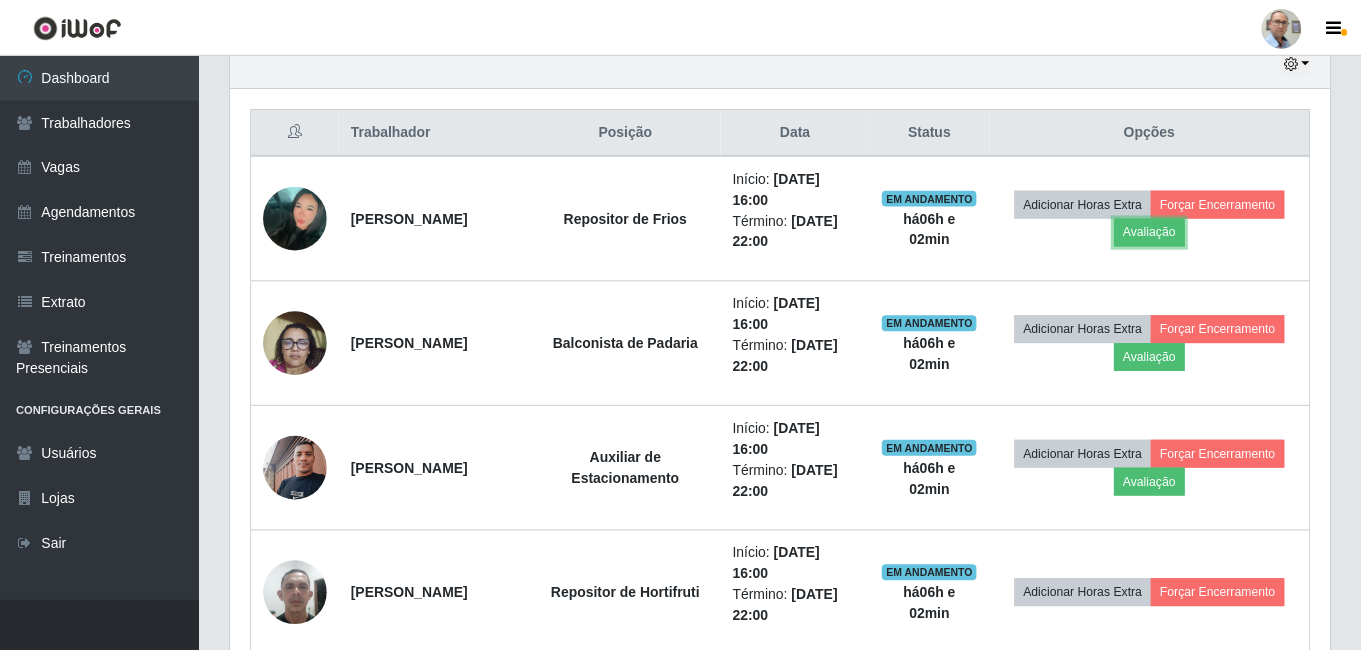 scroll, scrollTop: 999585, scrollLeft: 998901, axis: both 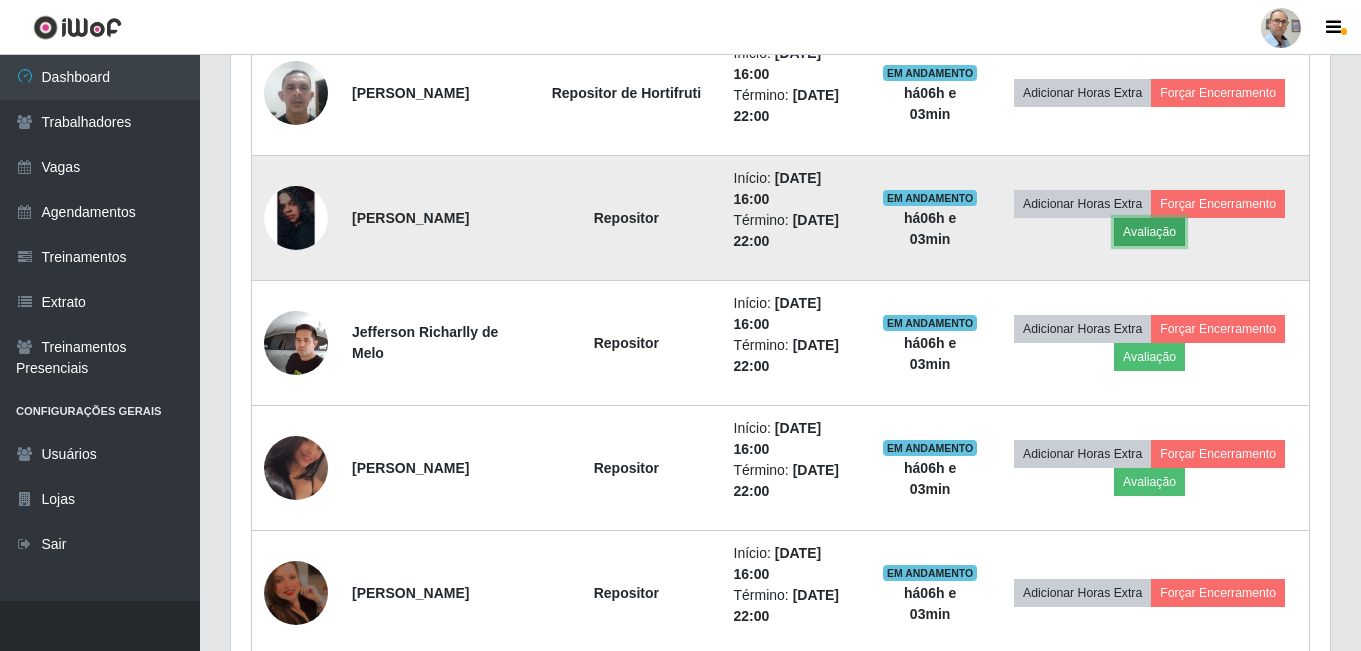 click on "Avaliação" at bounding box center [1149, 232] 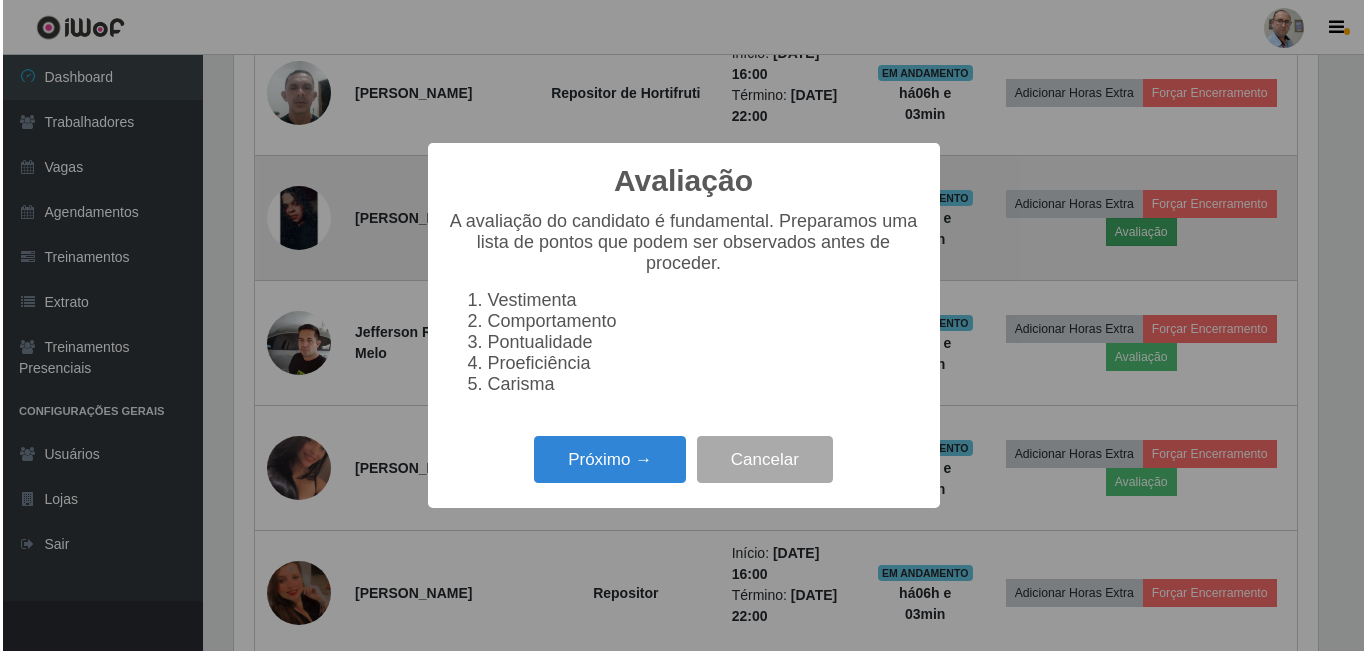 scroll, scrollTop: 999585, scrollLeft: 998911, axis: both 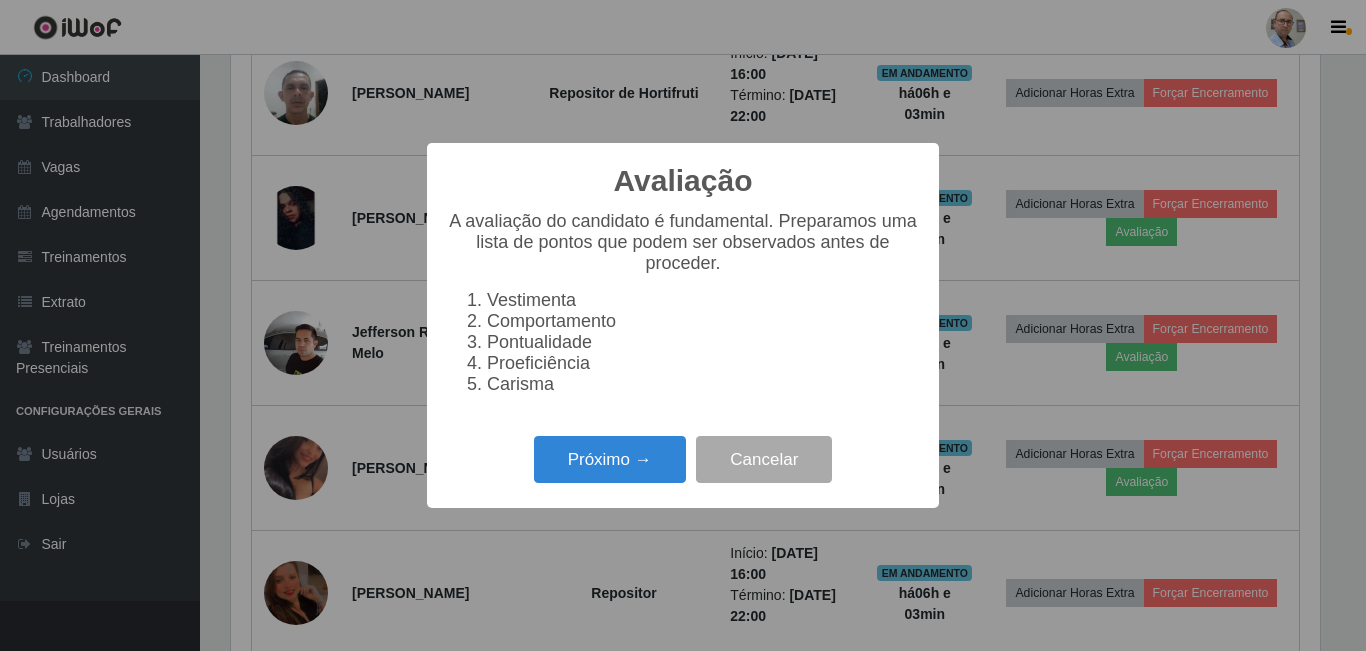 click on "Próximo → Cancelar" at bounding box center [683, 459] 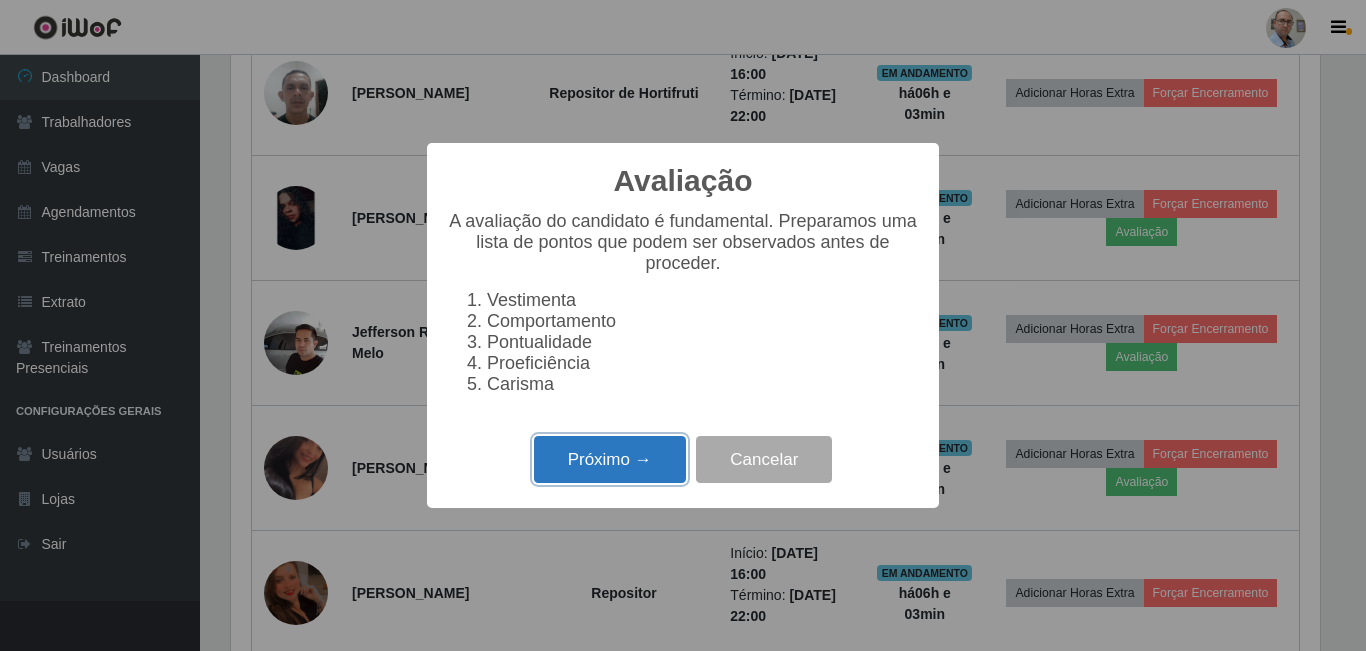 click on "Próximo →" at bounding box center [610, 459] 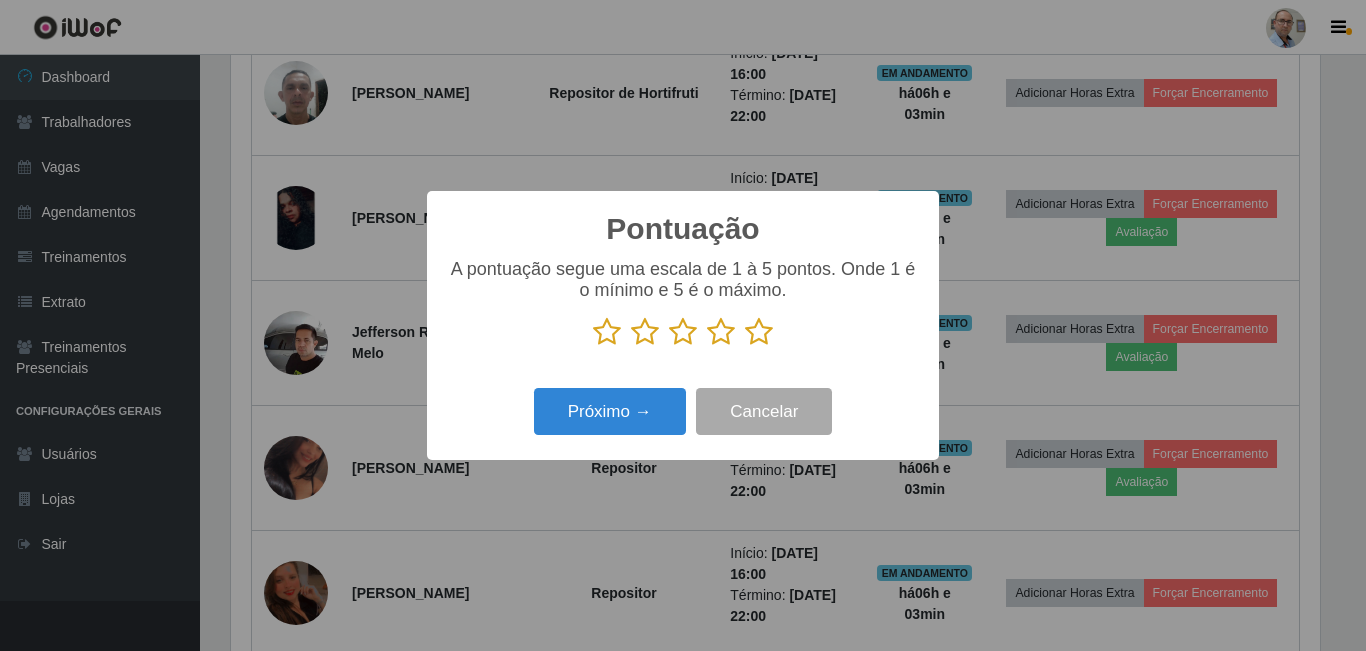 scroll, scrollTop: 999585, scrollLeft: 998911, axis: both 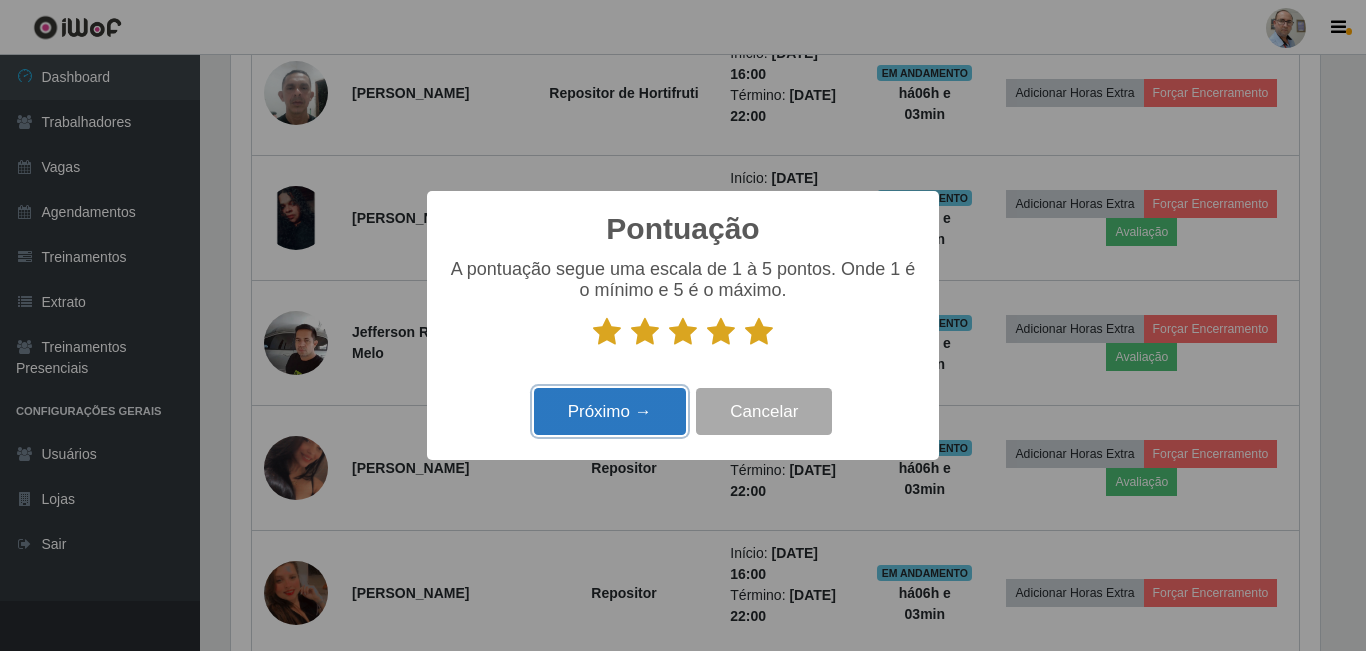 click on "Próximo →" at bounding box center (610, 411) 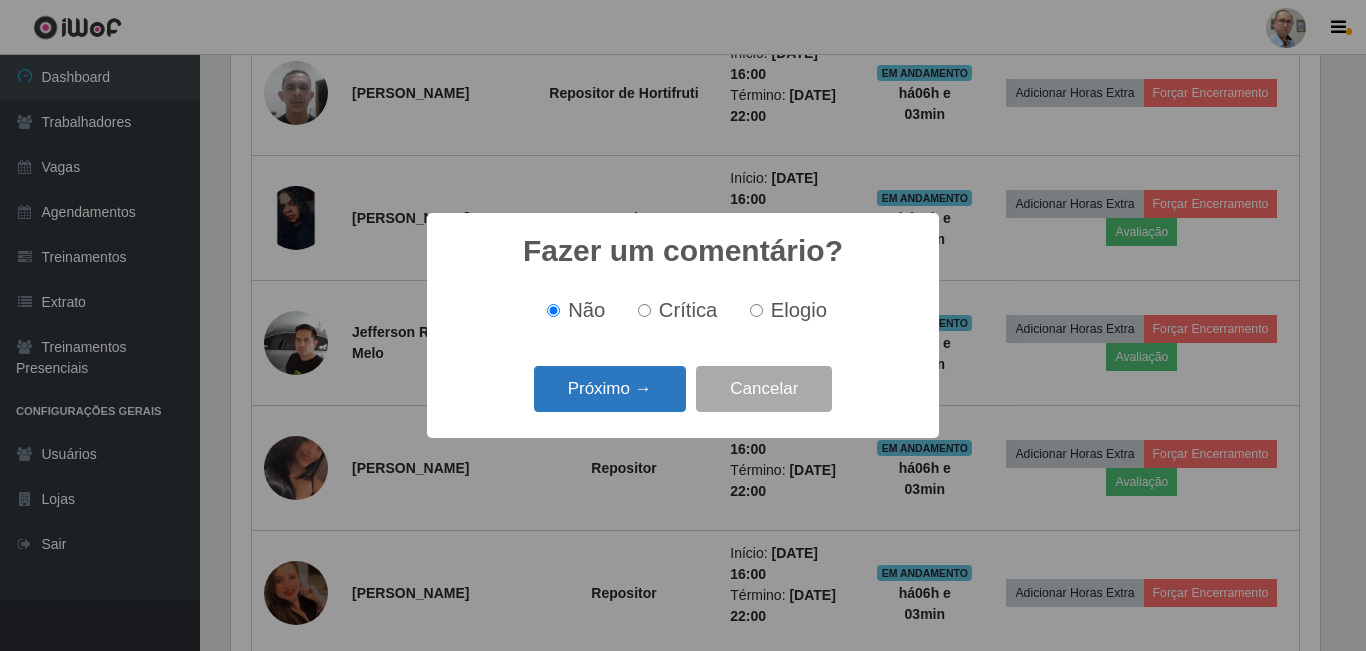click on "Próximo →" at bounding box center (610, 389) 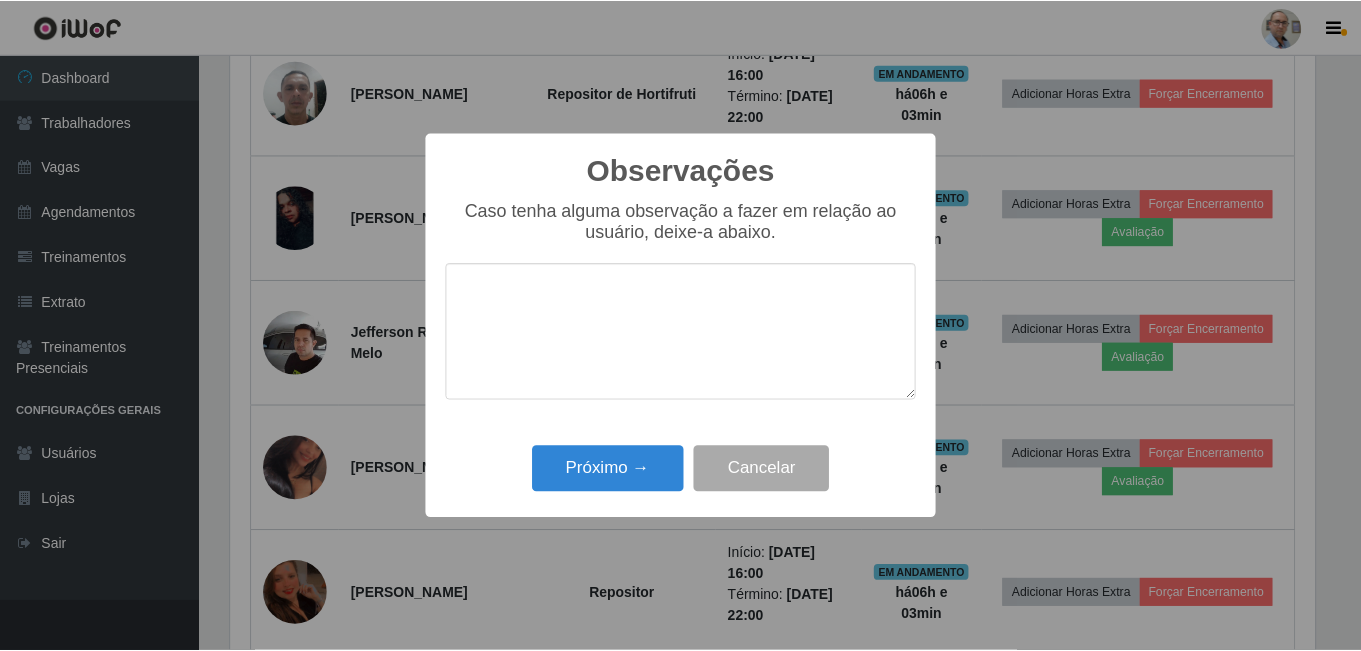 scroll, scrollTop: 999585, scrollLeft: 998911, axis: both 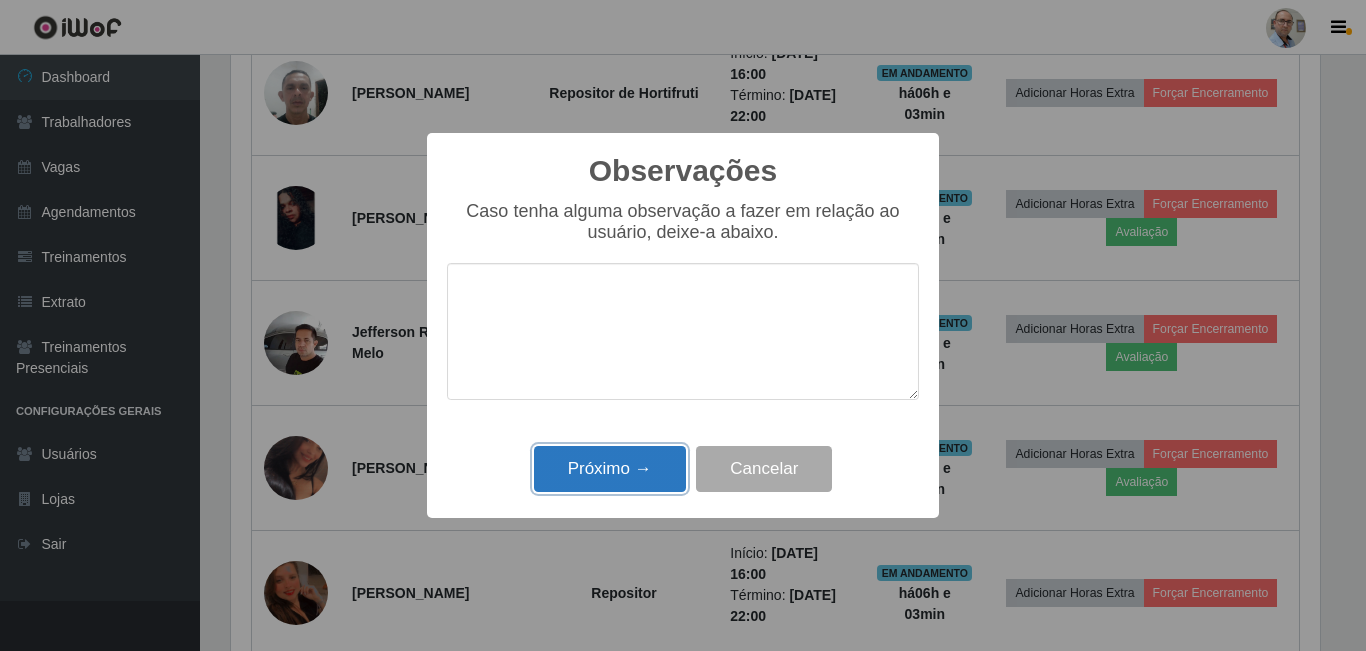 click on "Próximo →" at bounding box center [610, 469] 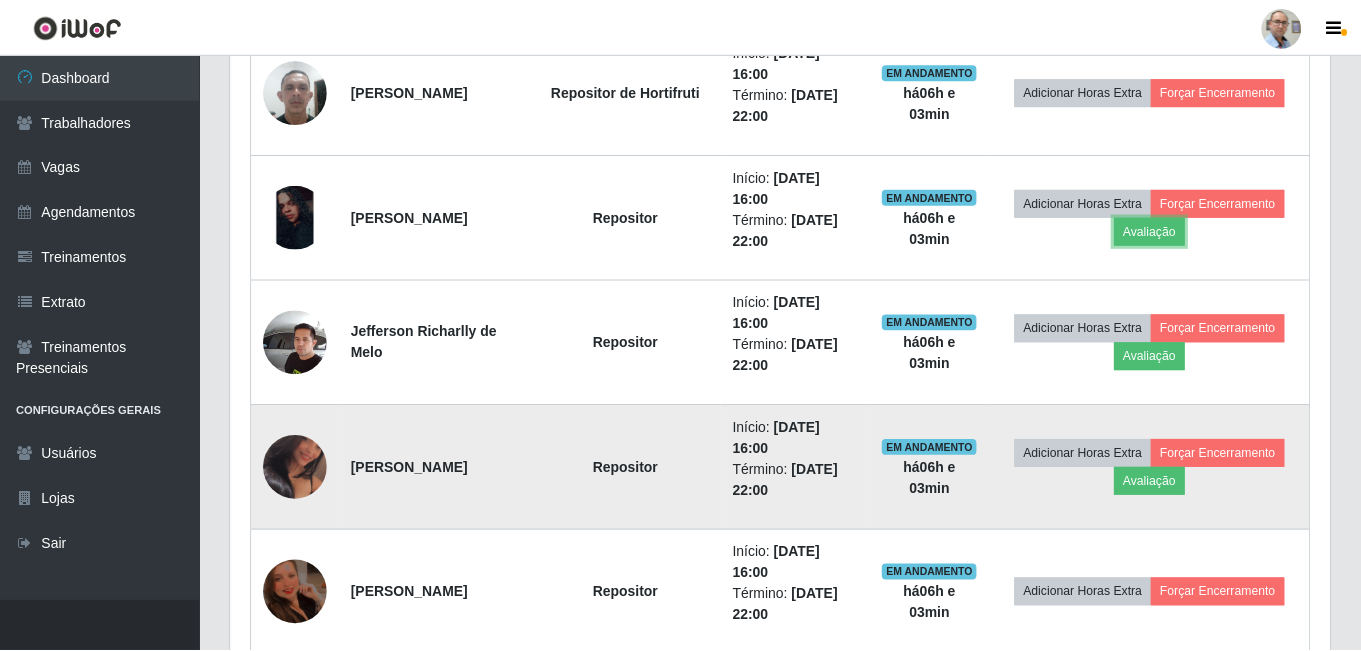 scroll, scrollTop: 999585, scrollLeft: 998901, axis: both 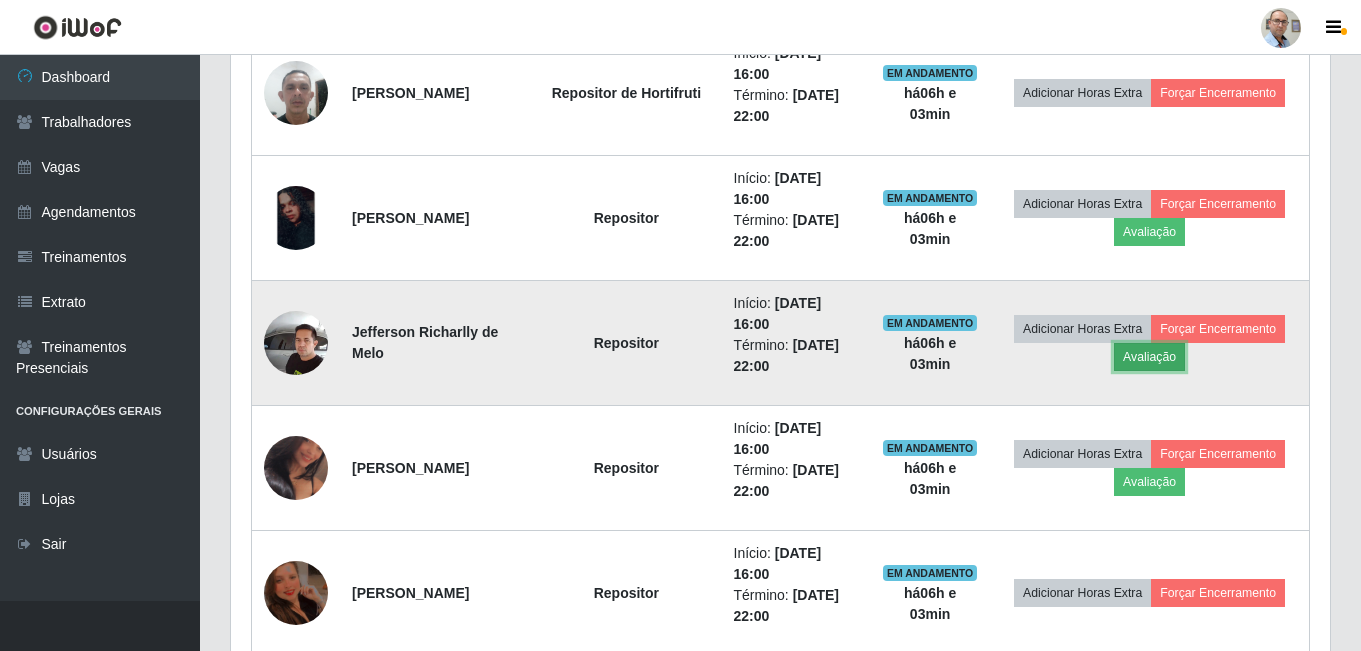 click on "Avaliação" at bounding box center (1149, 357) 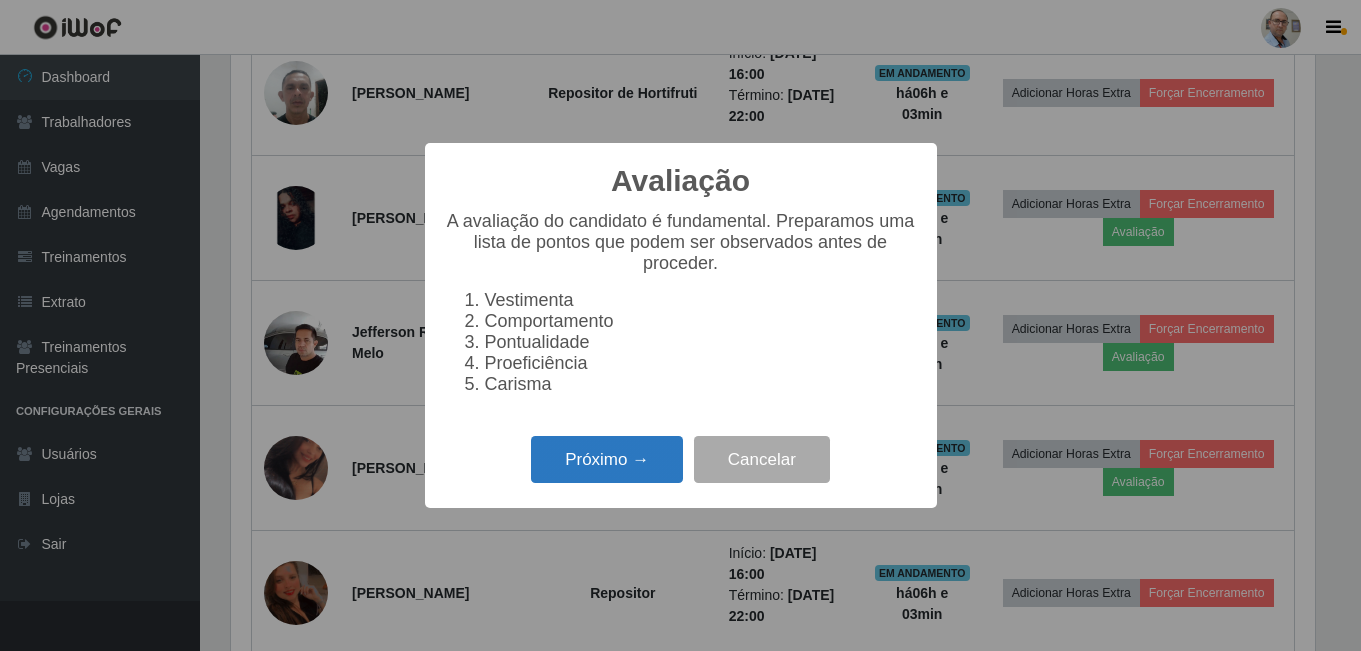 scroll, scrollTop: 999585, scrollLeft: 998911, axis: both 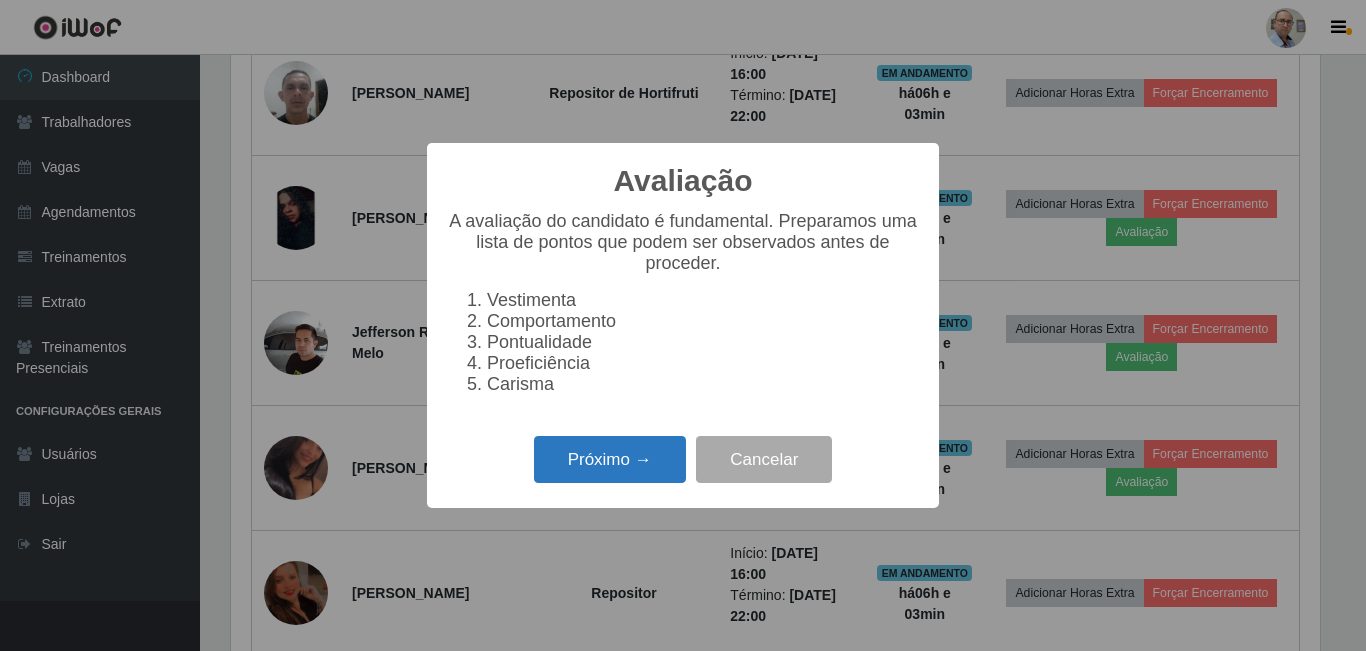 click on "Próximo →" at bounding box center [610, 459] 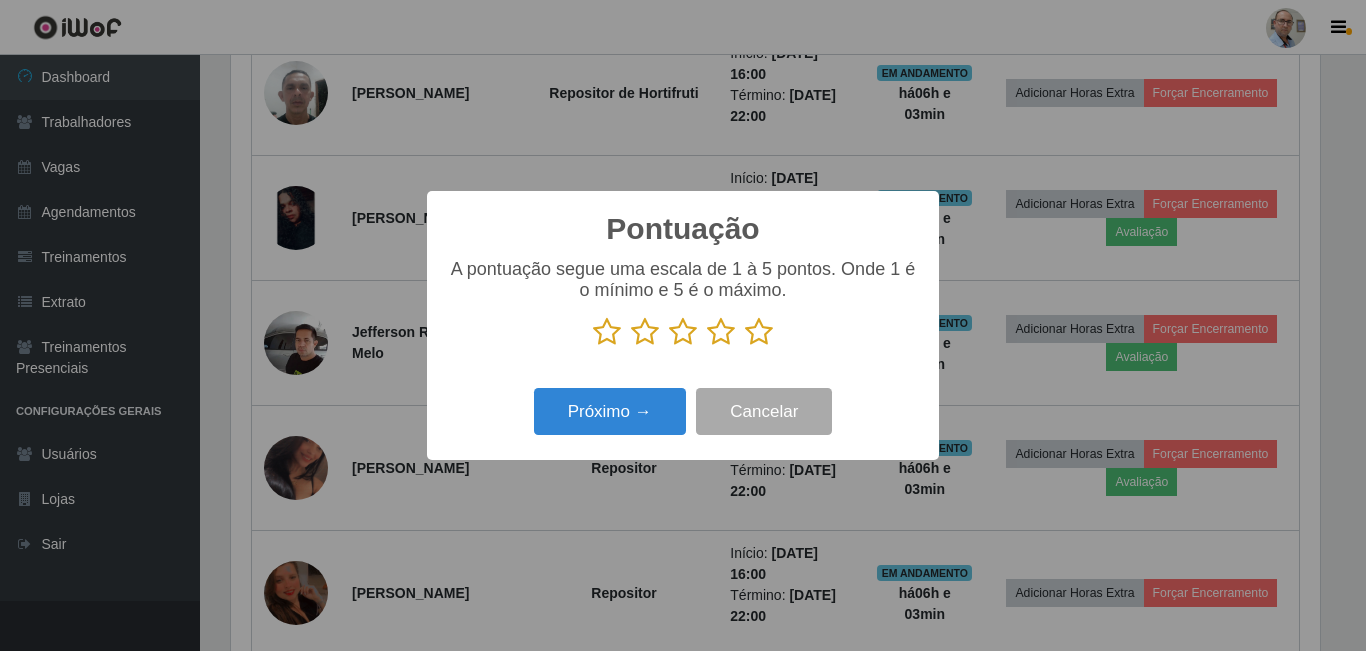 scroll, scrollTop: 999585, scrollLeft: 998911, axis: both 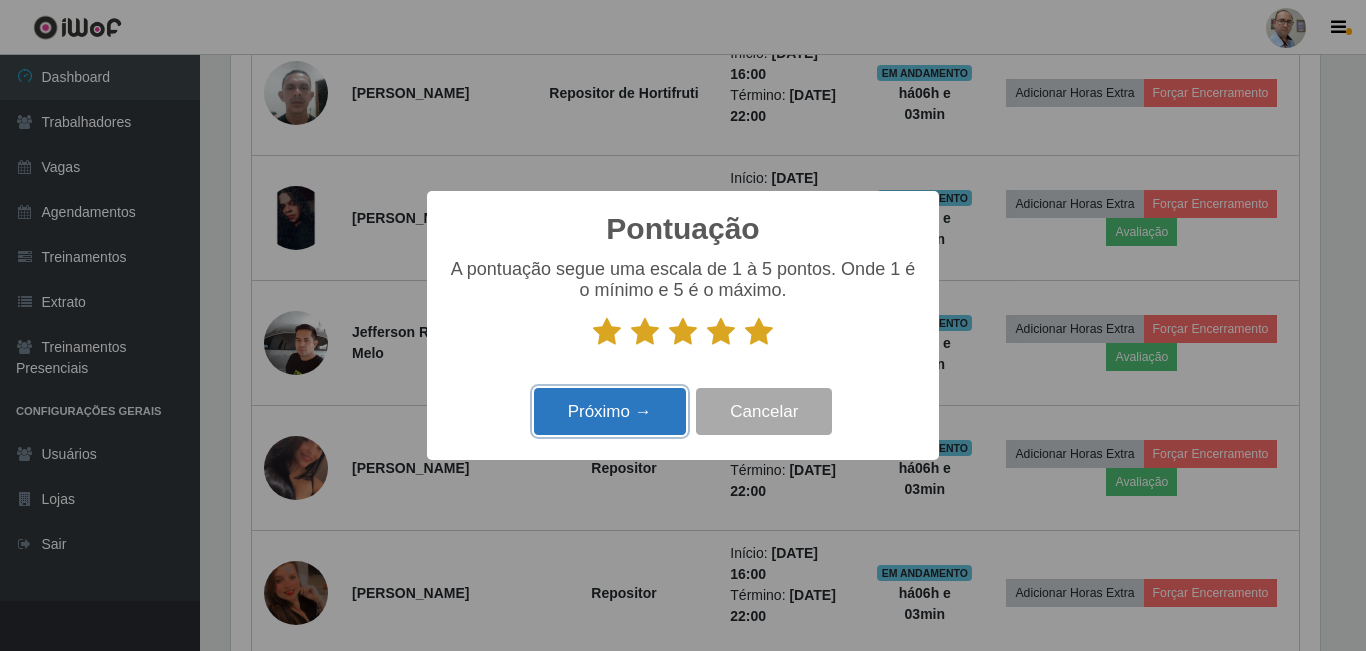 click on "Próximo →" at bounding box center [610, 411] 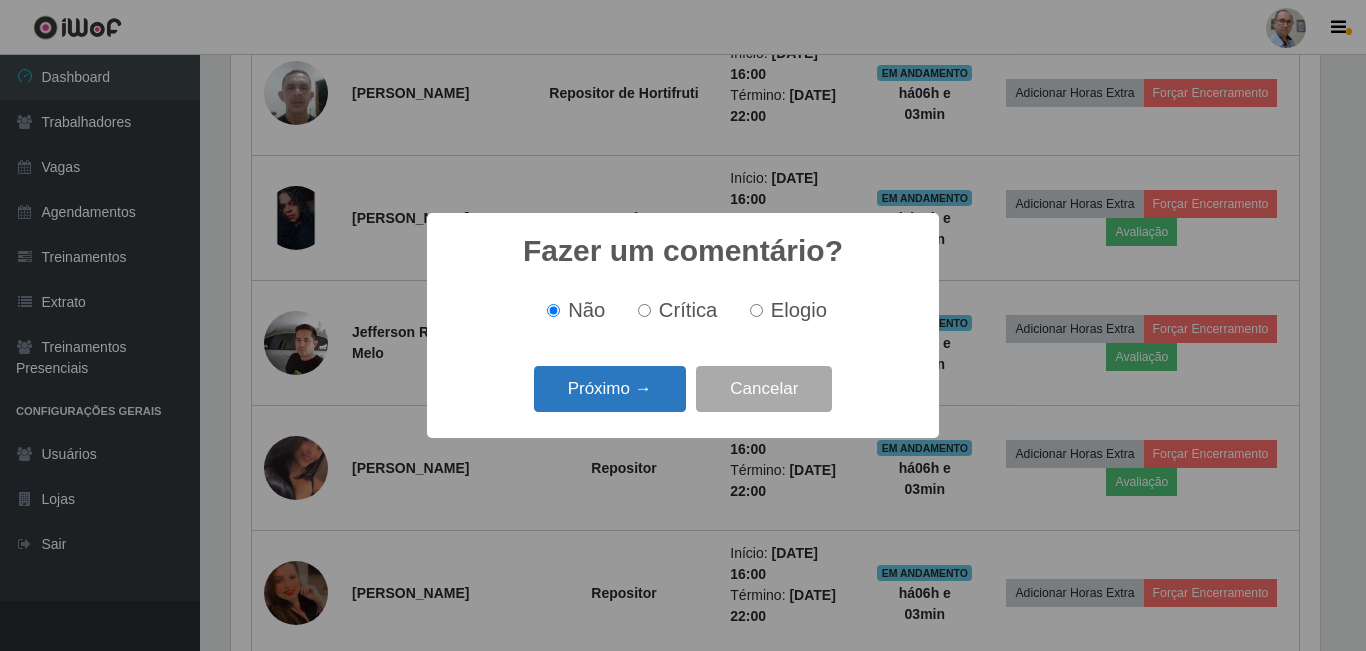 click on "Próximo →" at bounding box center (610, 389) 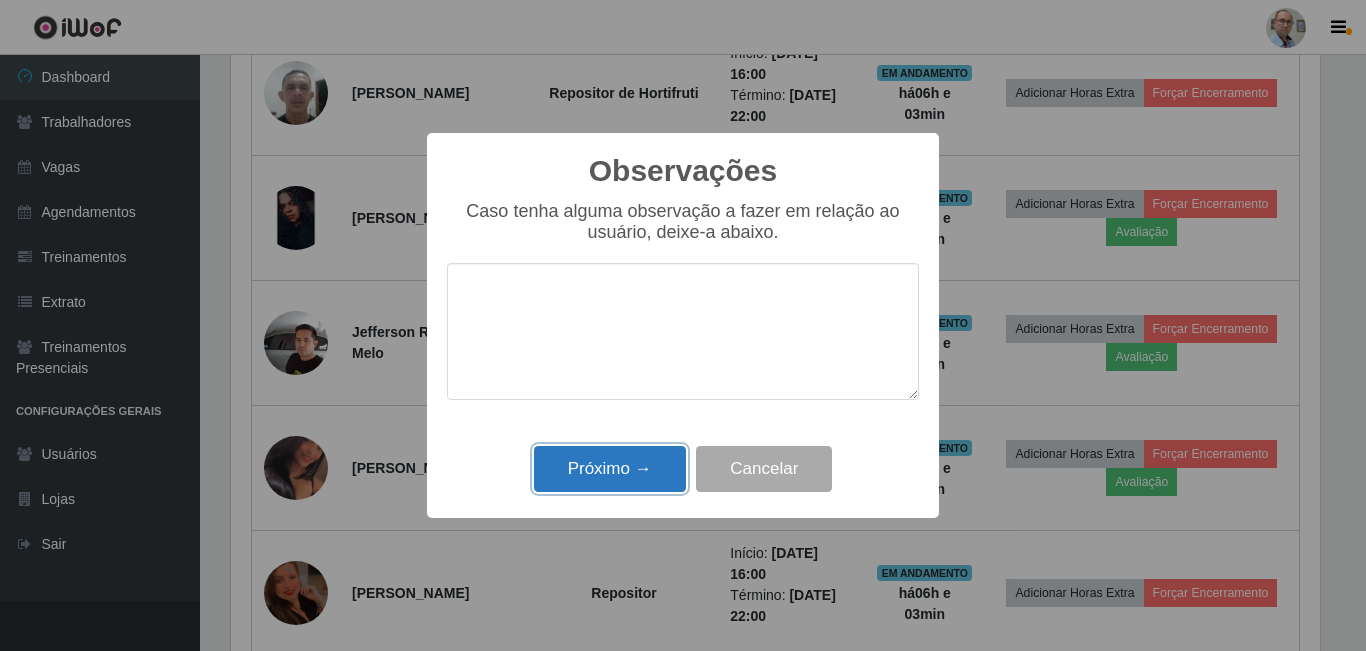 click on "Próximo →" at bounding box center (610, 469) 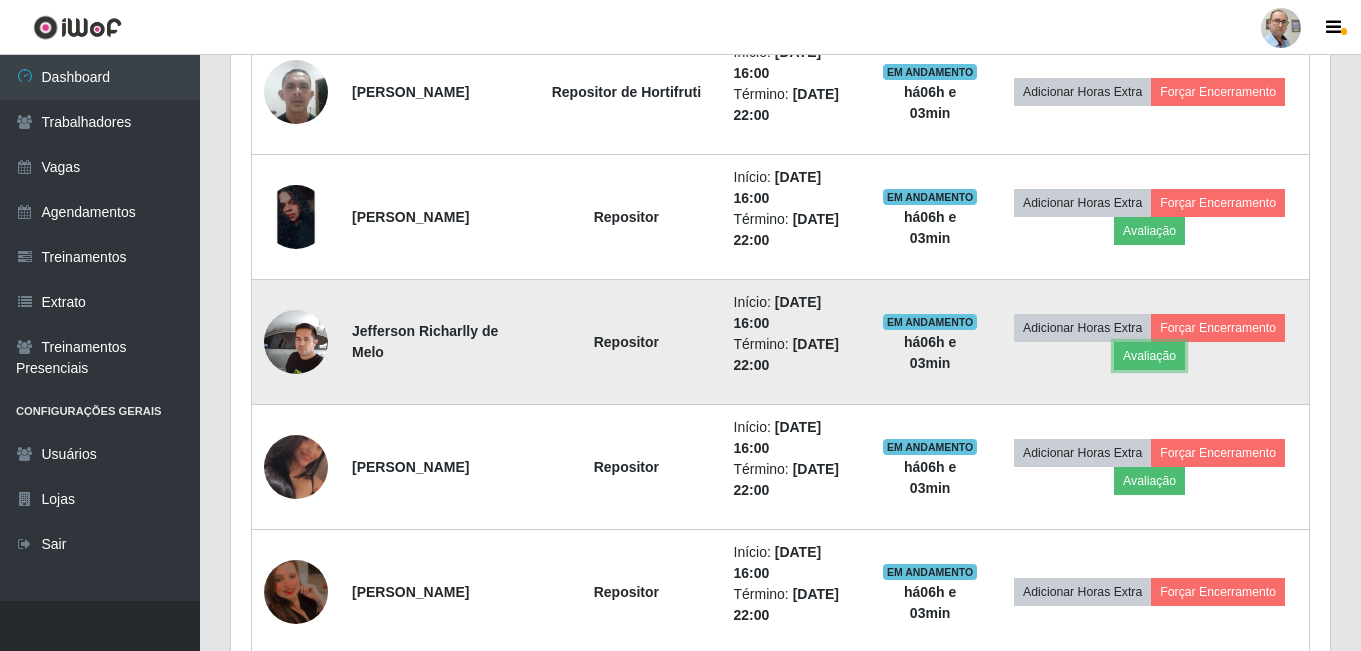 scroll, scrollTop: 1323, scrollLeft: 0, axis: vertical 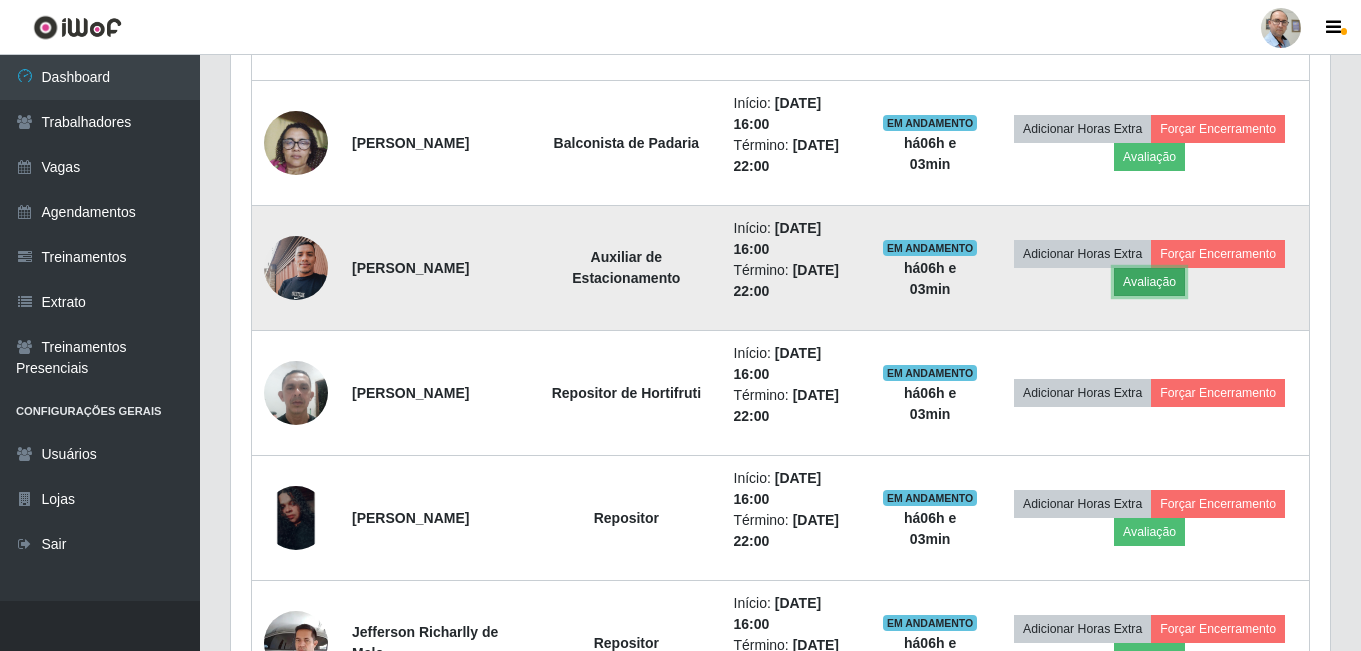 click on "Avaliação" at bounding box center [1149, 282] 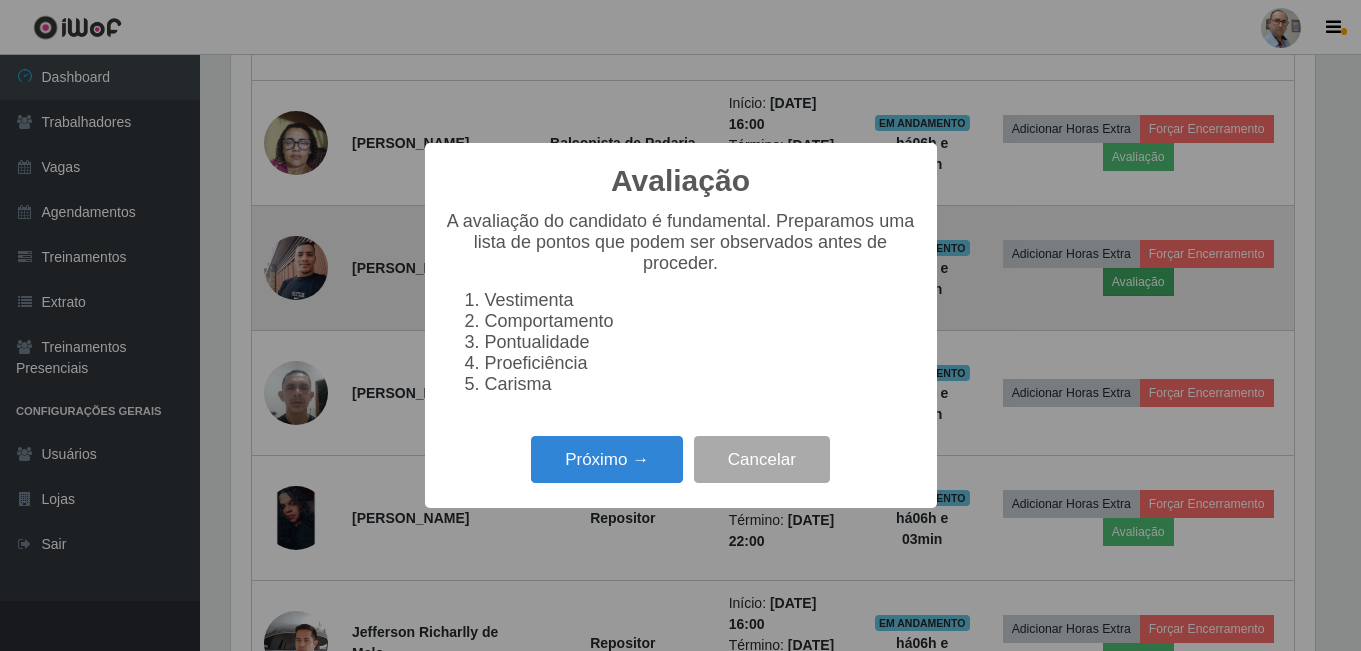 scroll, scrollTop: 999585, scrollLeft: 998911, axis: both 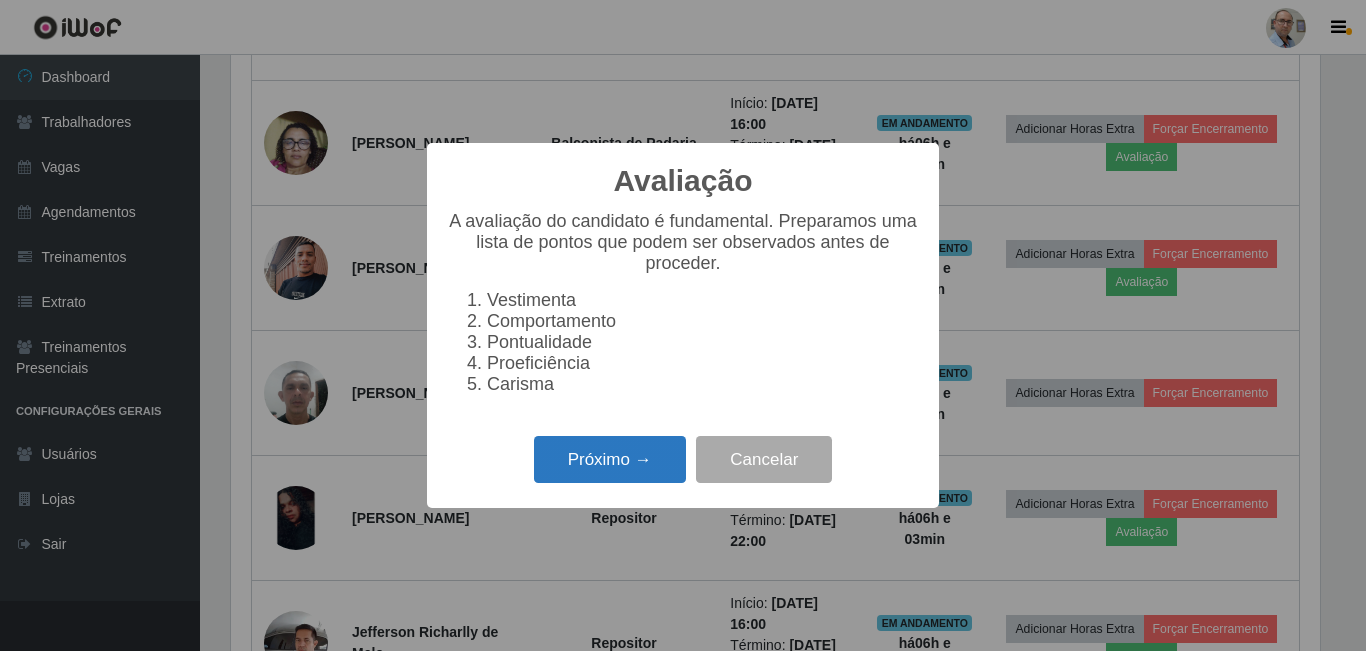 click on "Próximo →" at bounding box center [610, 459] 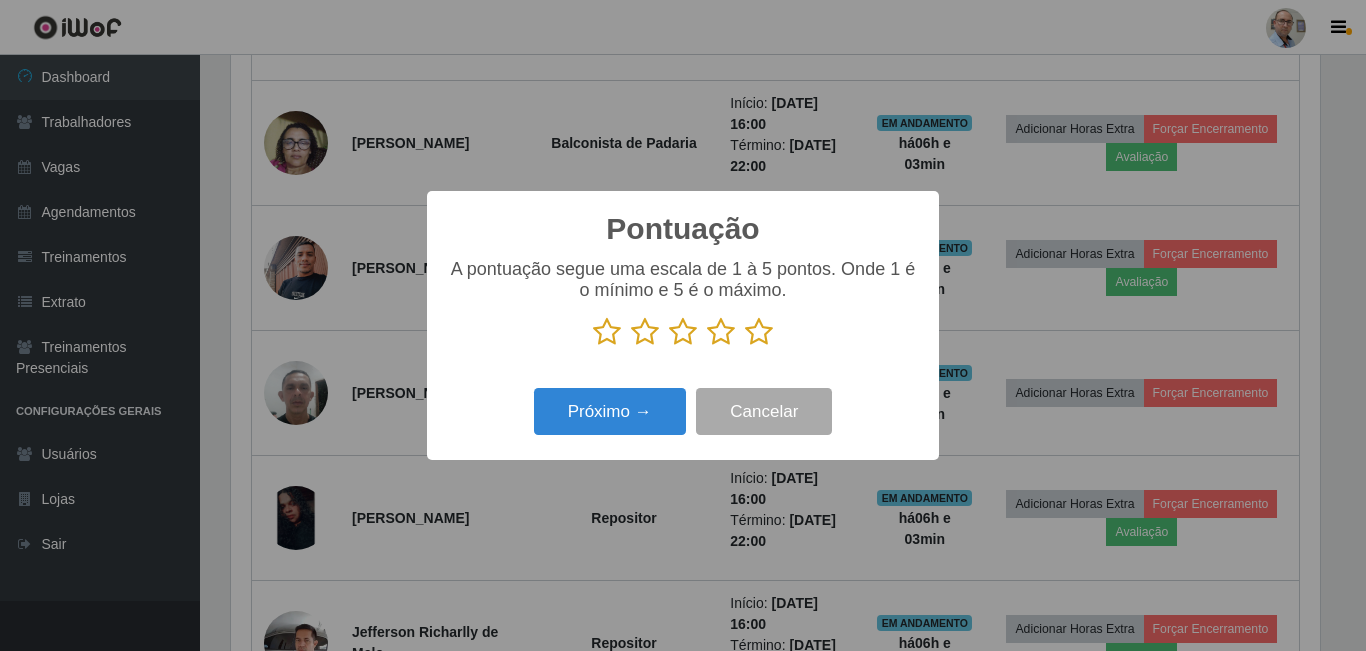 click at bounding box center (683, 332) 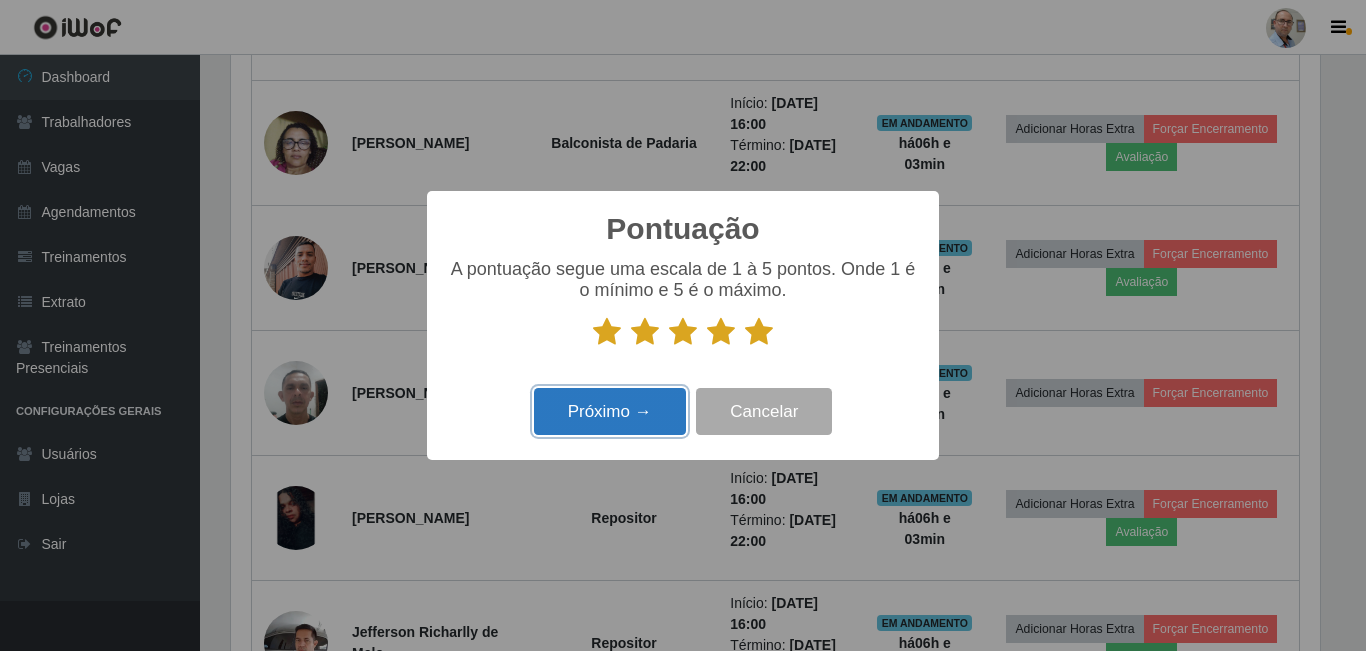 click on "Próximo →" at bounding box center (610, 411) 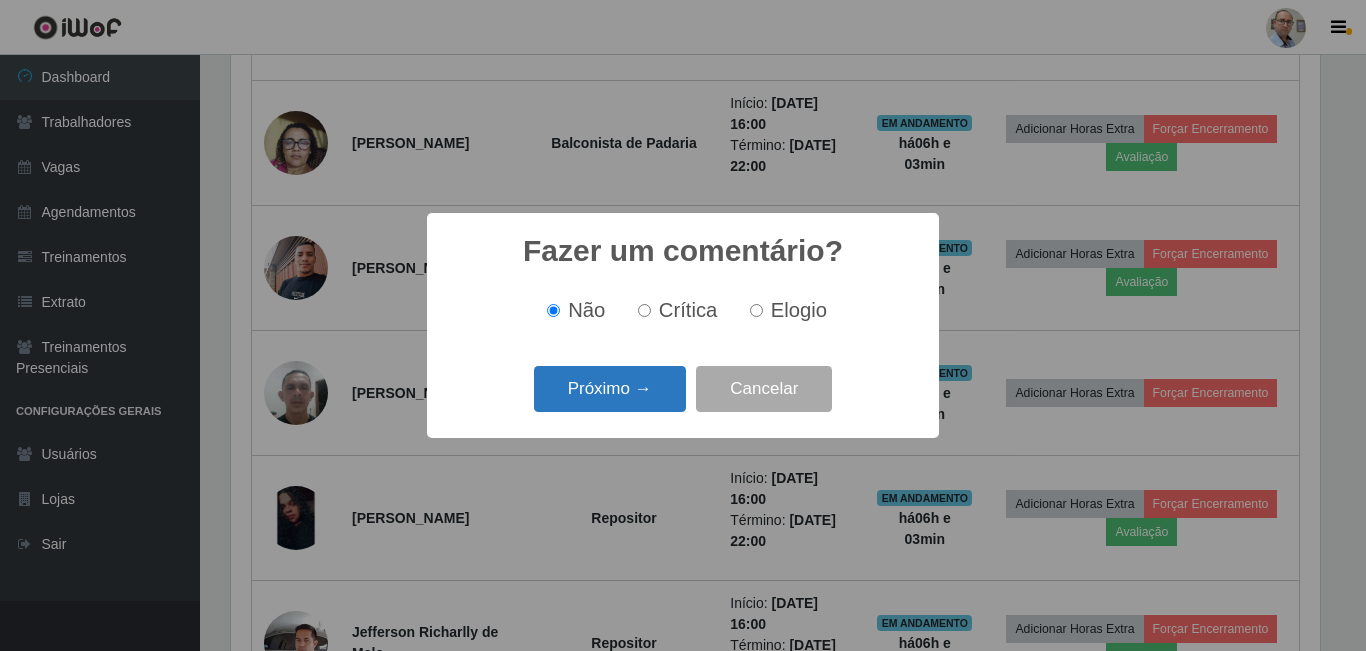 click on "Próximo →" at bounding box center (610, 389) 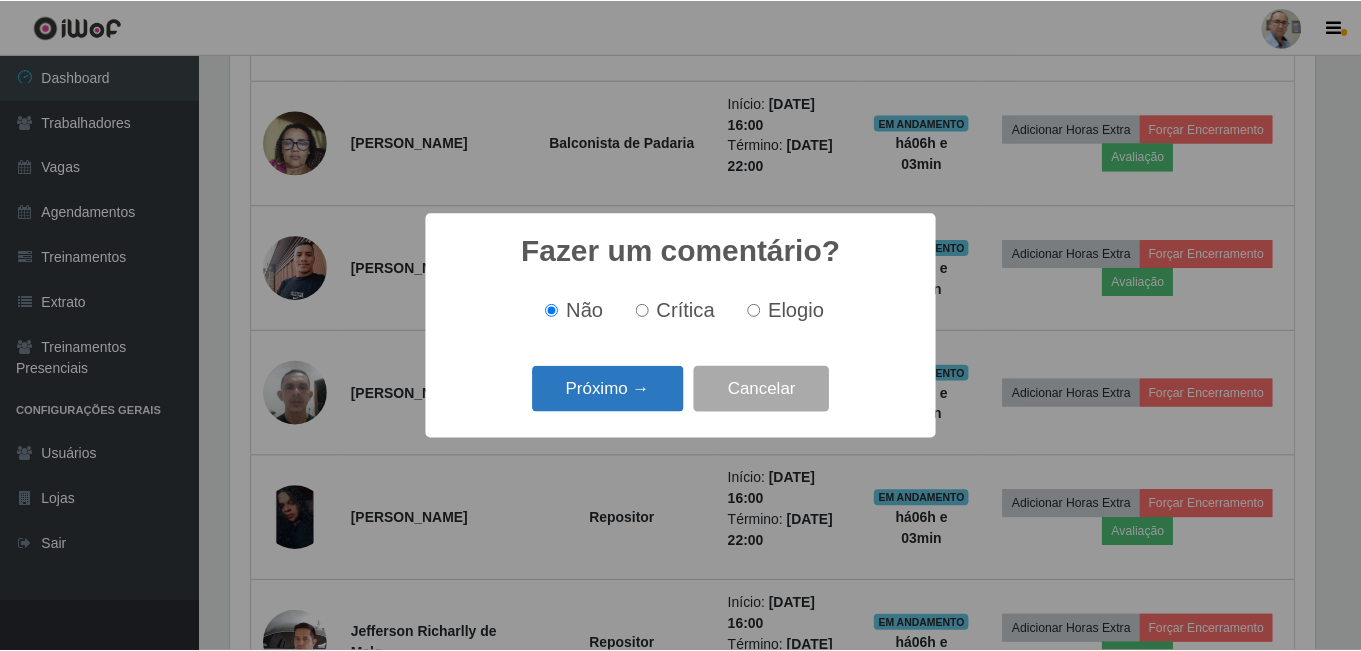 scroll, scrollTop: 999585, scrollLeft: 998911, axis: both 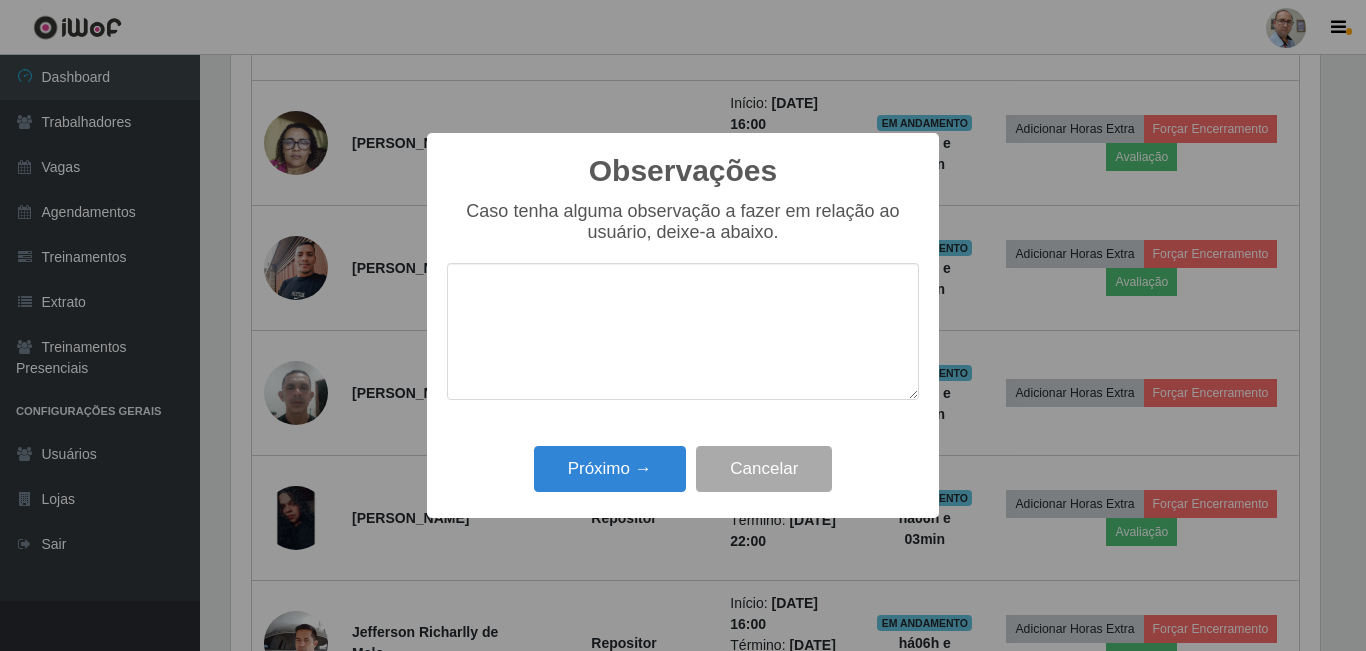 click on "Observações × Caso tenha alguma observação a fazer em relação ao usuário, deixe-a abaixo. Próximo → Cancelar" at bounding box center (683, 325) 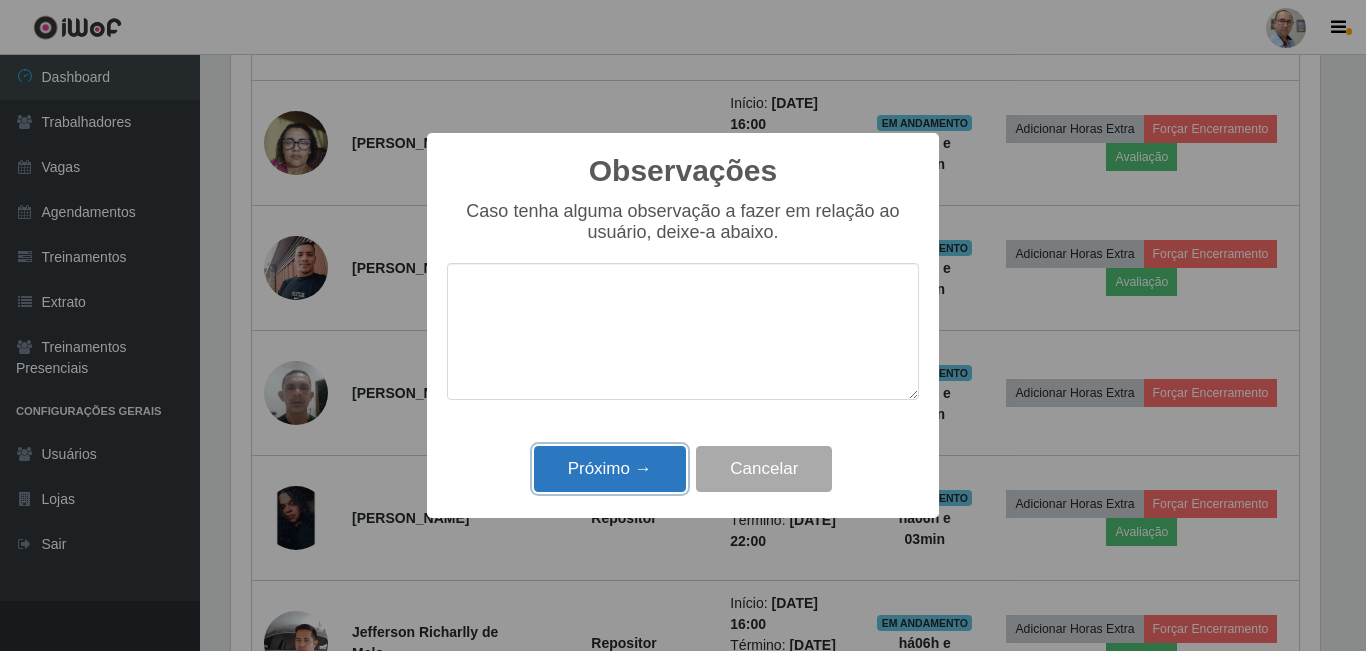 click on "Próximo →" at bounding box center (610, 469) 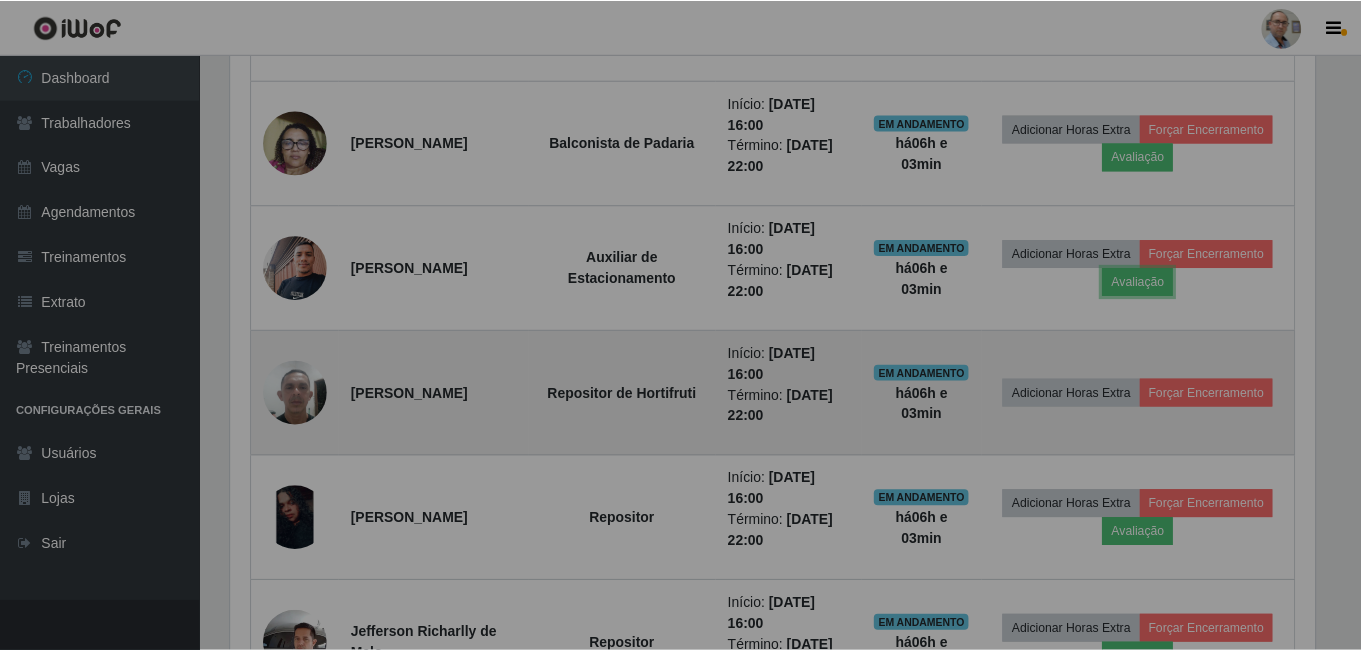 scroll, scrollTop: 999585, scrollLeft: 998901, axis: both 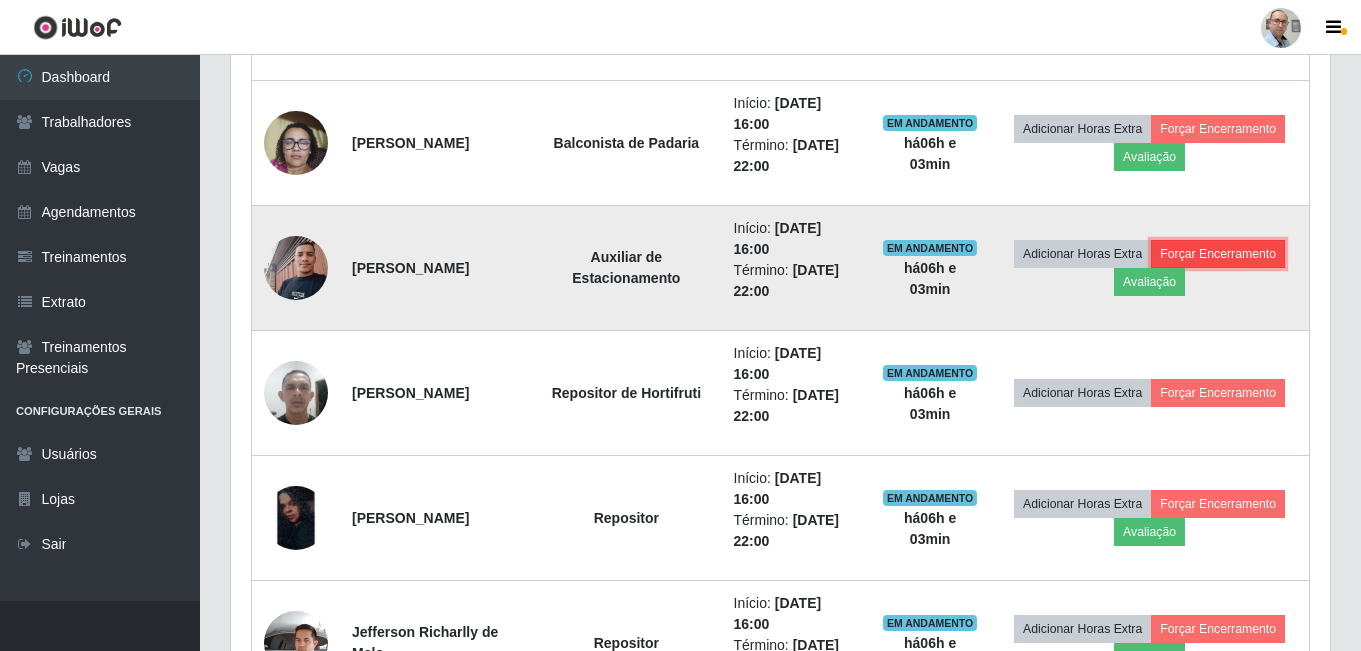 click on "Forçar Encerramento" at bounding box center [1218, 254] 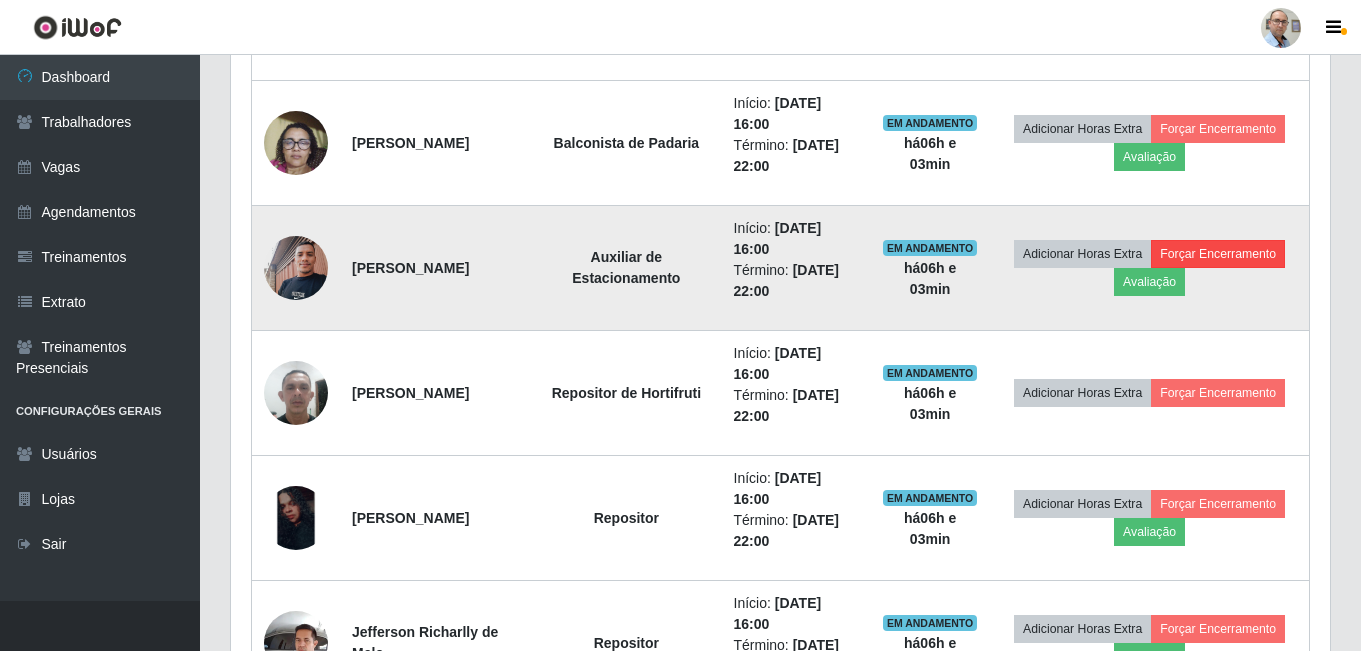 scroll, scrollTop: 999585, scrollLeft: 998911, axis: both 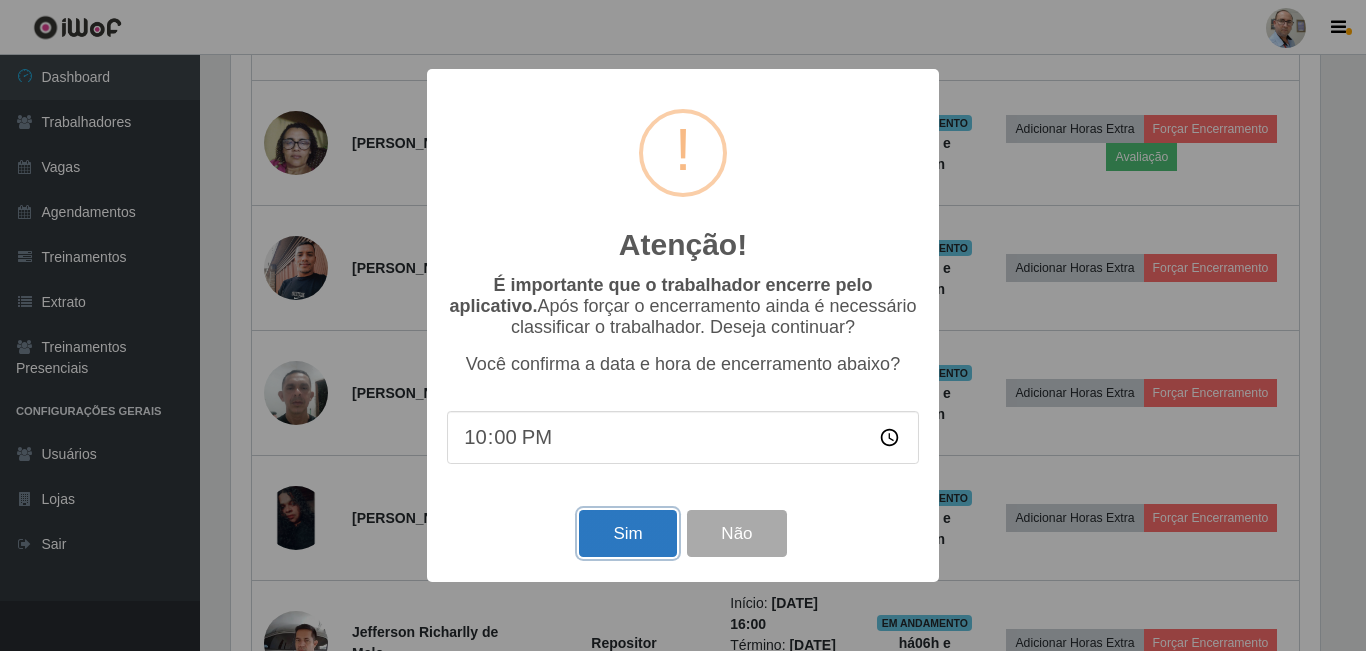 click on "Sim" at bounding box center [627, 533] 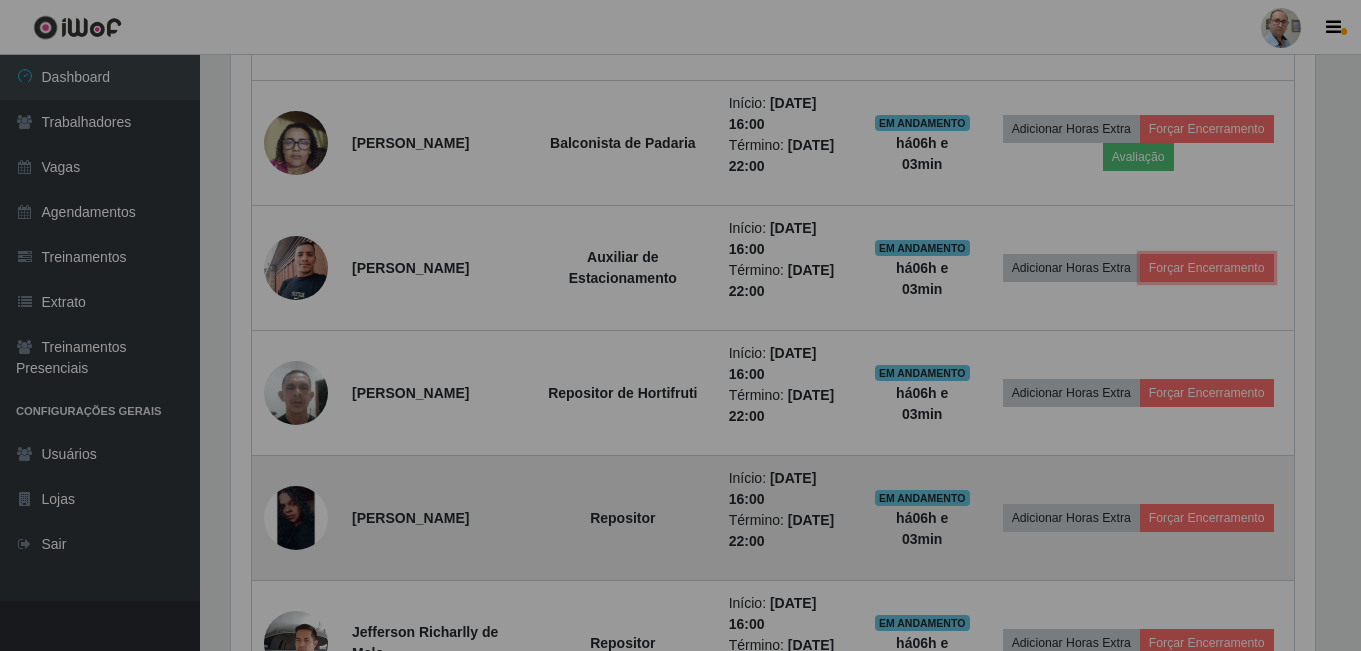 scroll, scrollTop: 999585, scrollLeft: 998901, axis: both 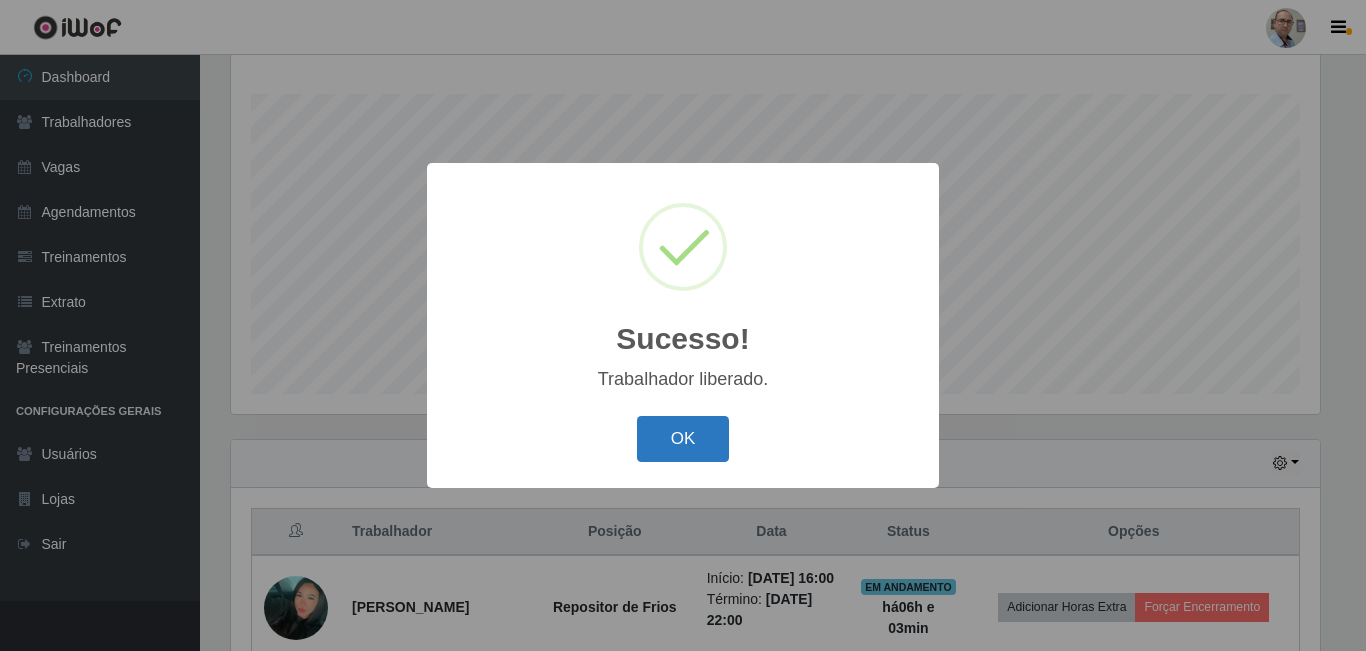 click on "OK" at bounding box center (683, 439) 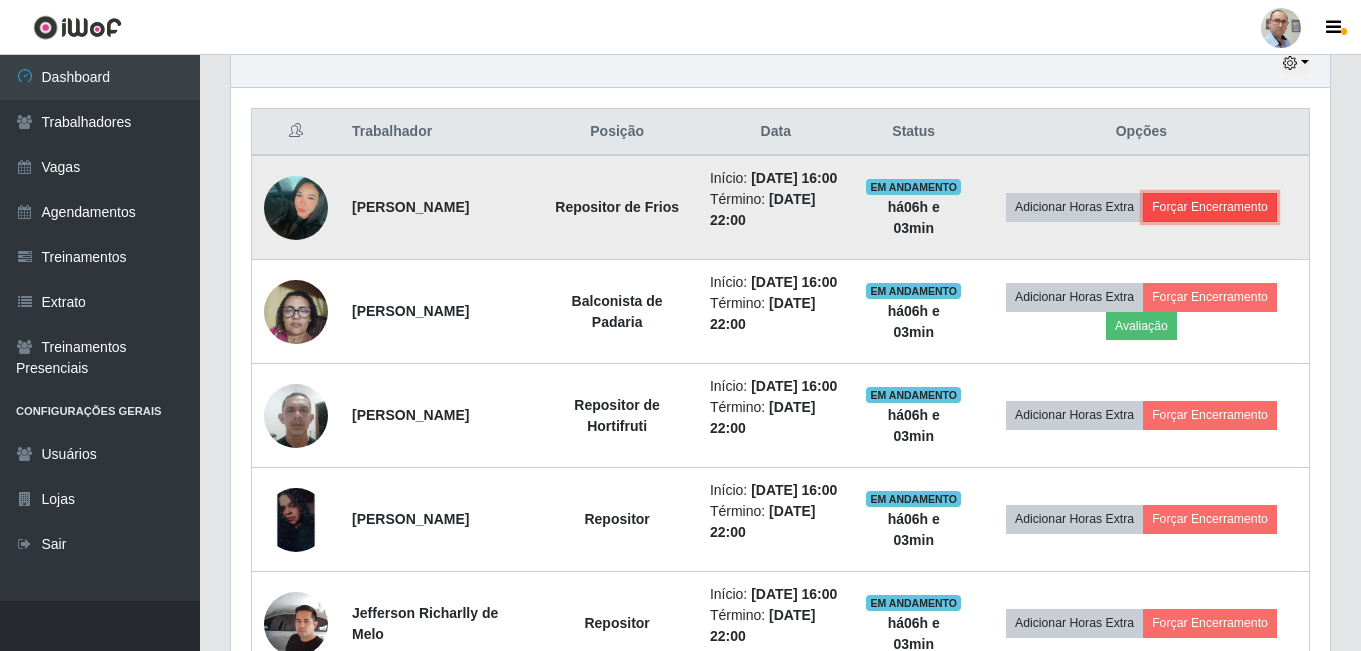 click on "Forçar Encerramento" at bounding box center [1210, 207] 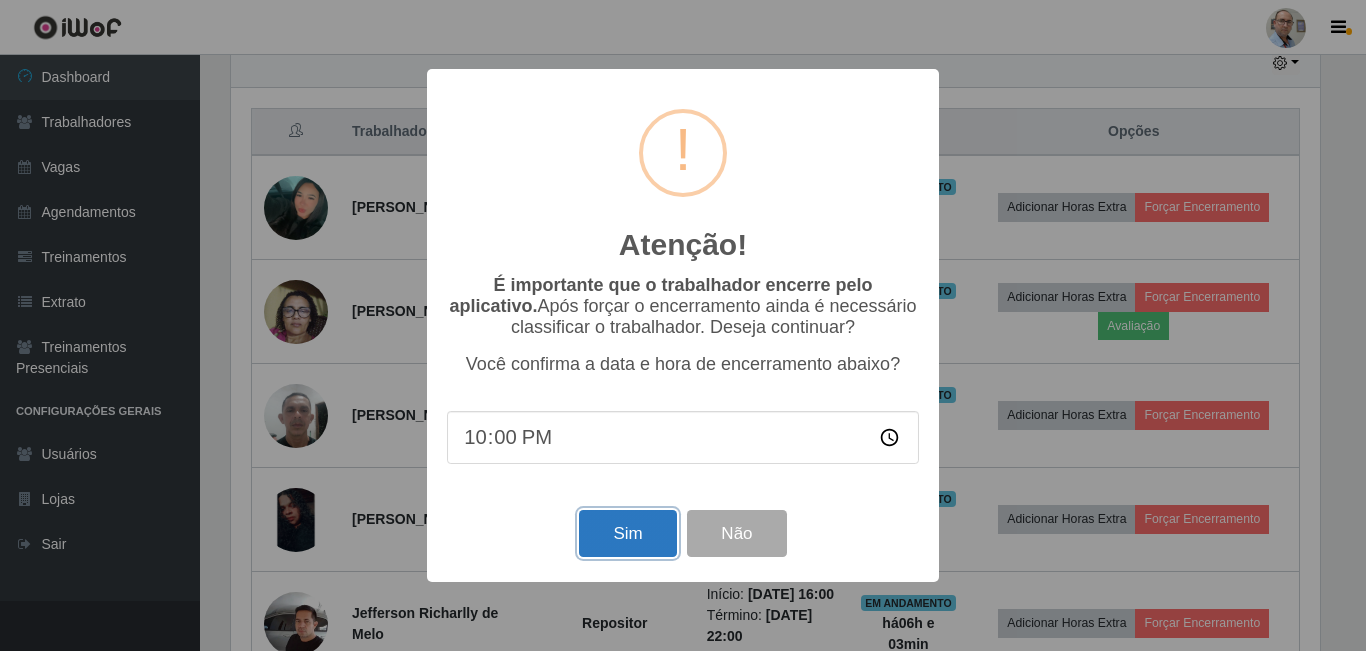 click on "Sim" at bounding box center (627, 533) 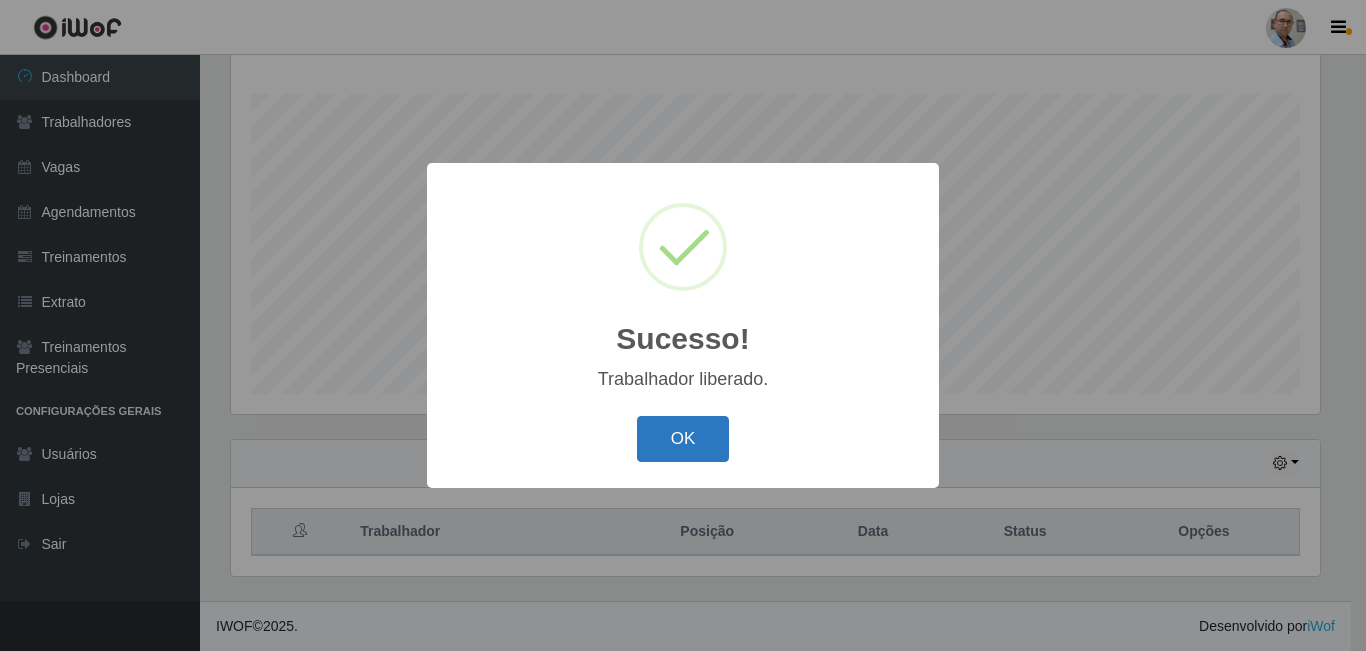 click on "OK" at bounding box center [683, 439] 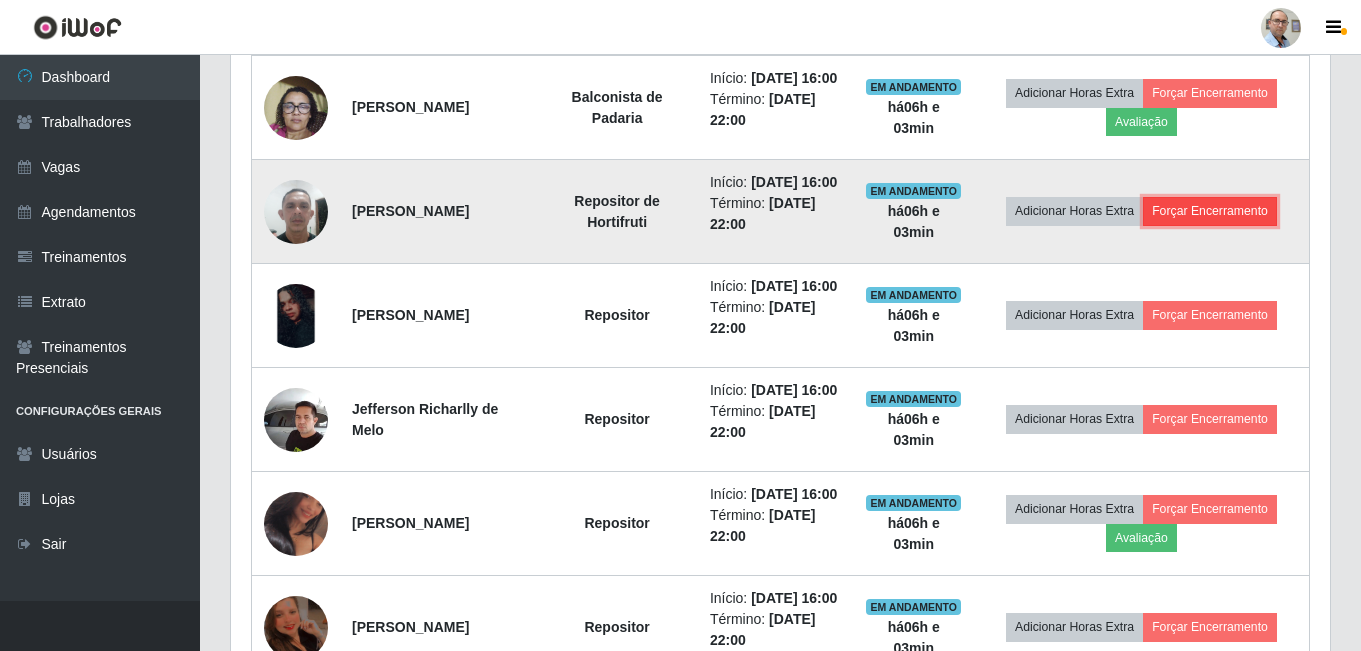 click on "Forçar Encerramento" at bounding box center (1210, 211) 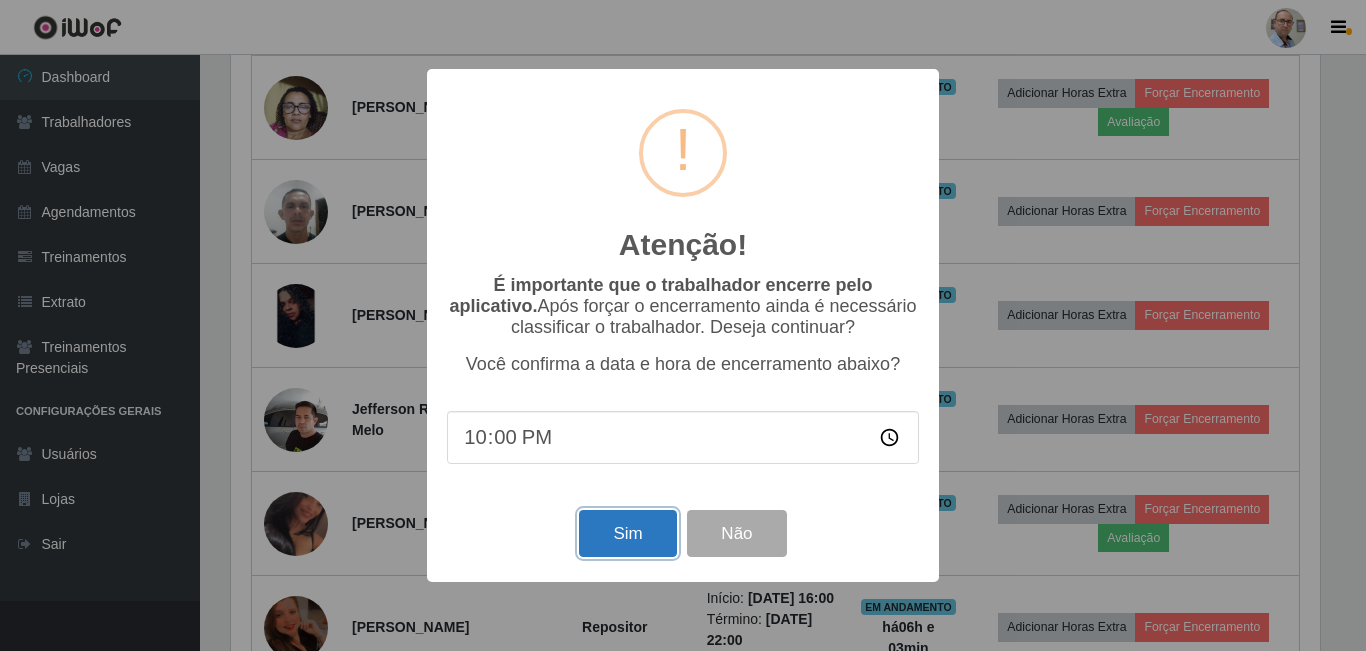 click on "Sim" at bounding box center [627, 533] 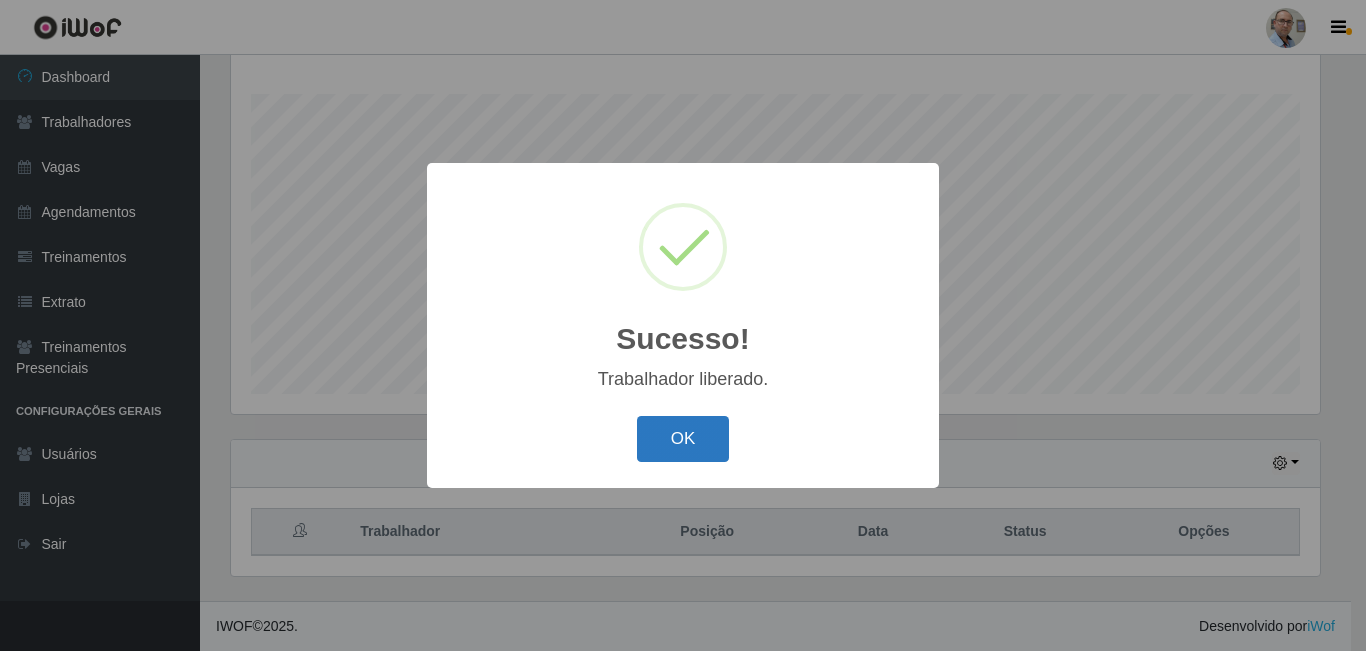 click on "OK" at bounding box center (683, 439) 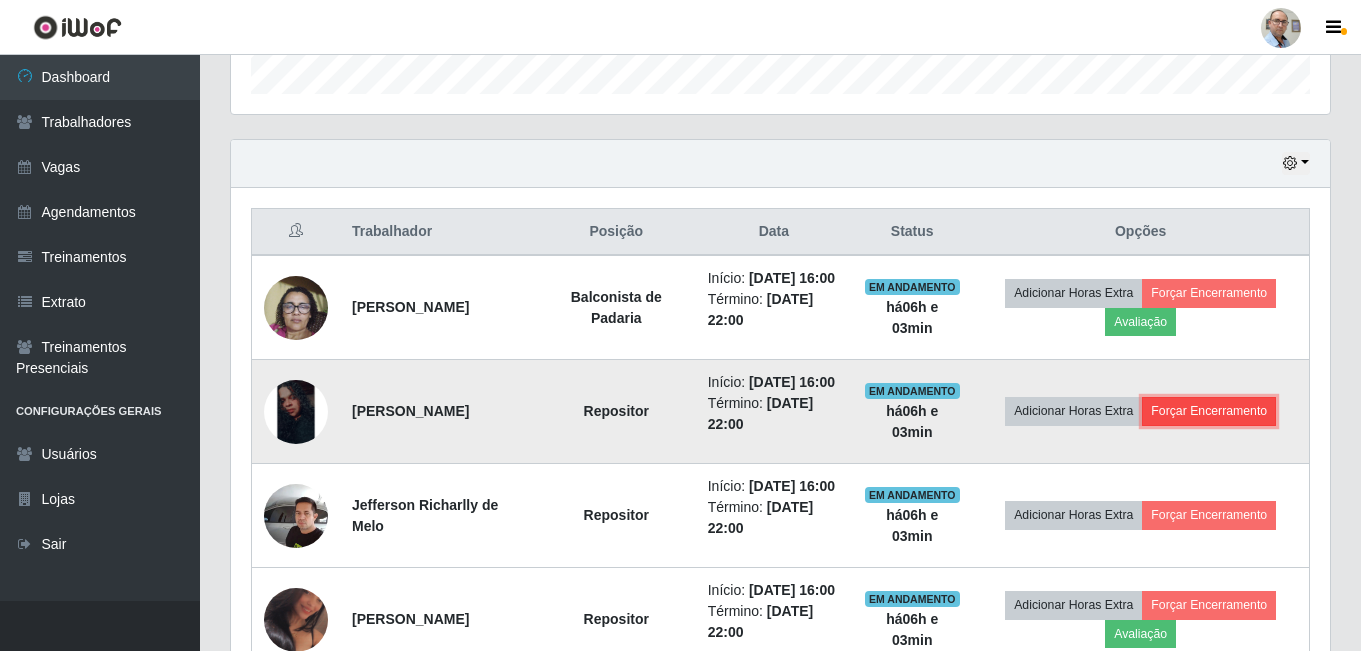 click on "Forçar Encerramento" at bounding box center [1209, 411] 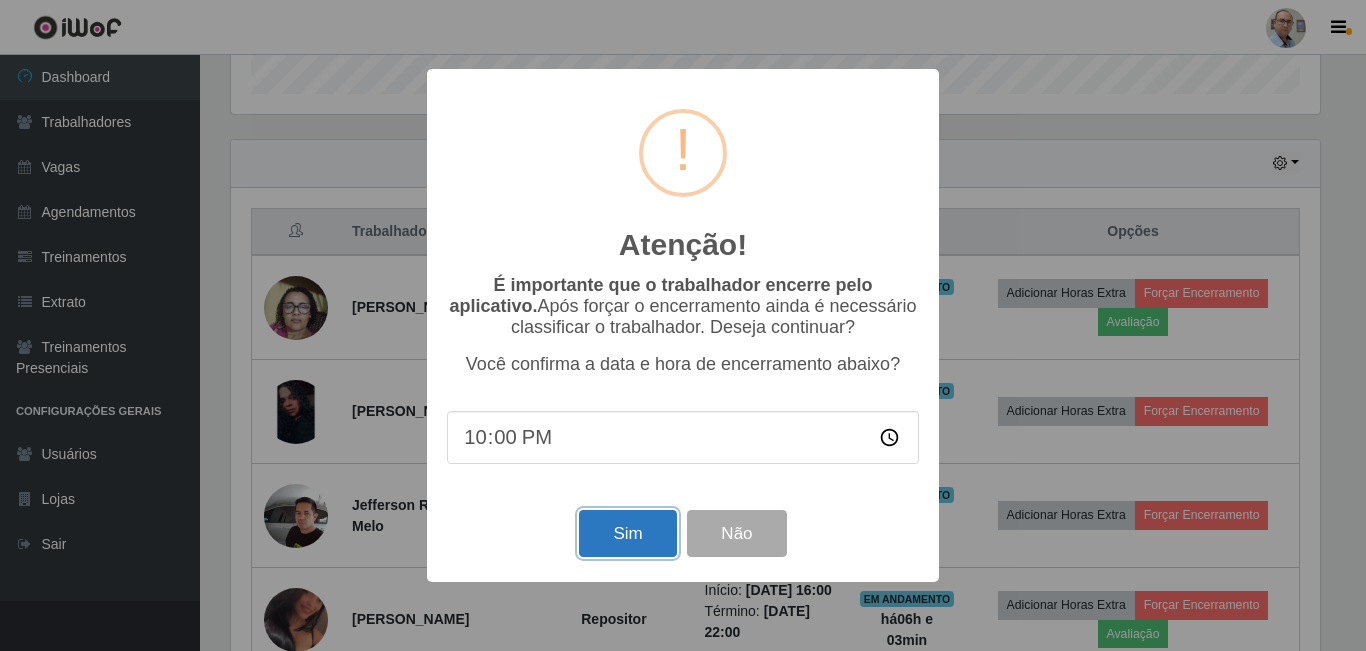 click on "Sim" at bounding box center [627, 533] 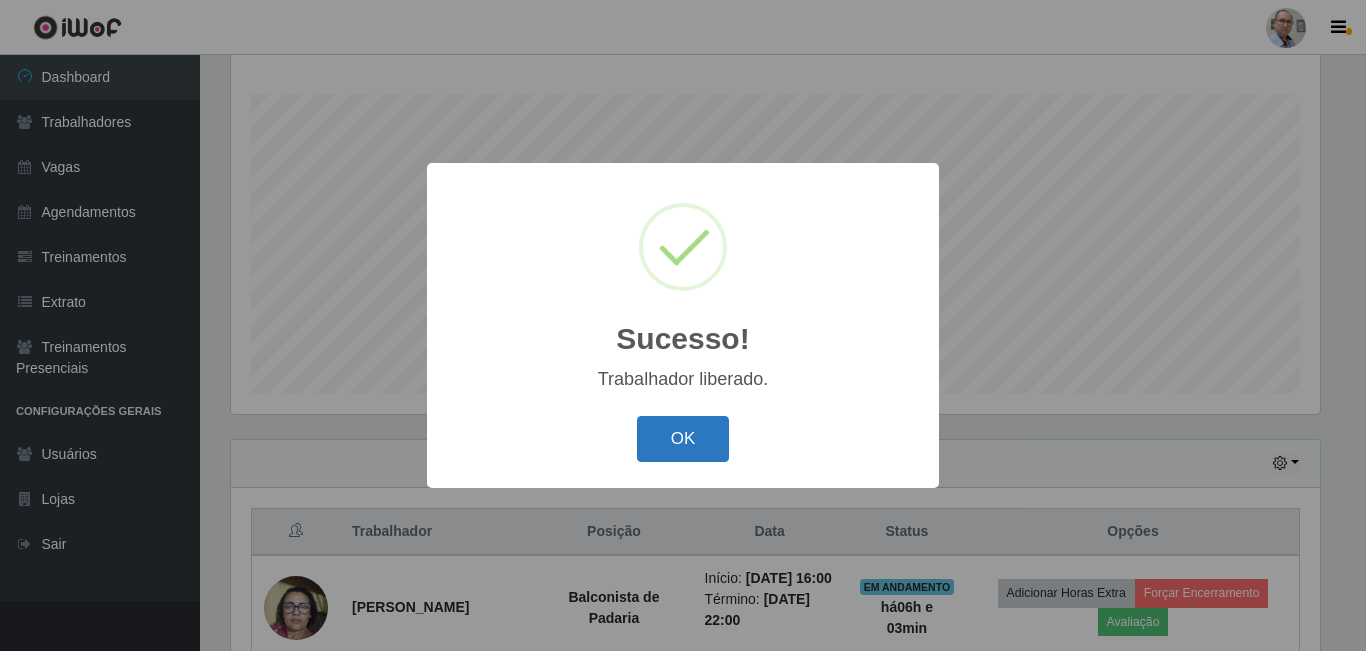 click on "OK" at bounding box center (683, 439) 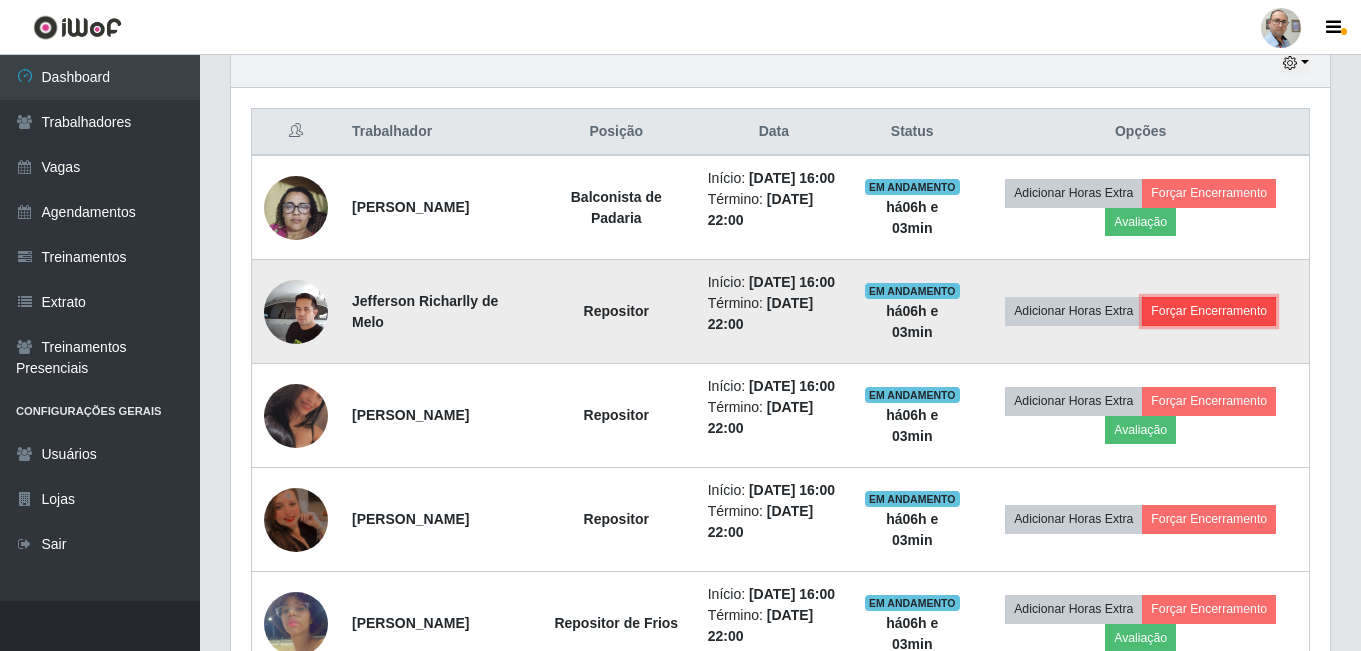 click on "Forçar Encerramento" at bounding box center [1209, 311] 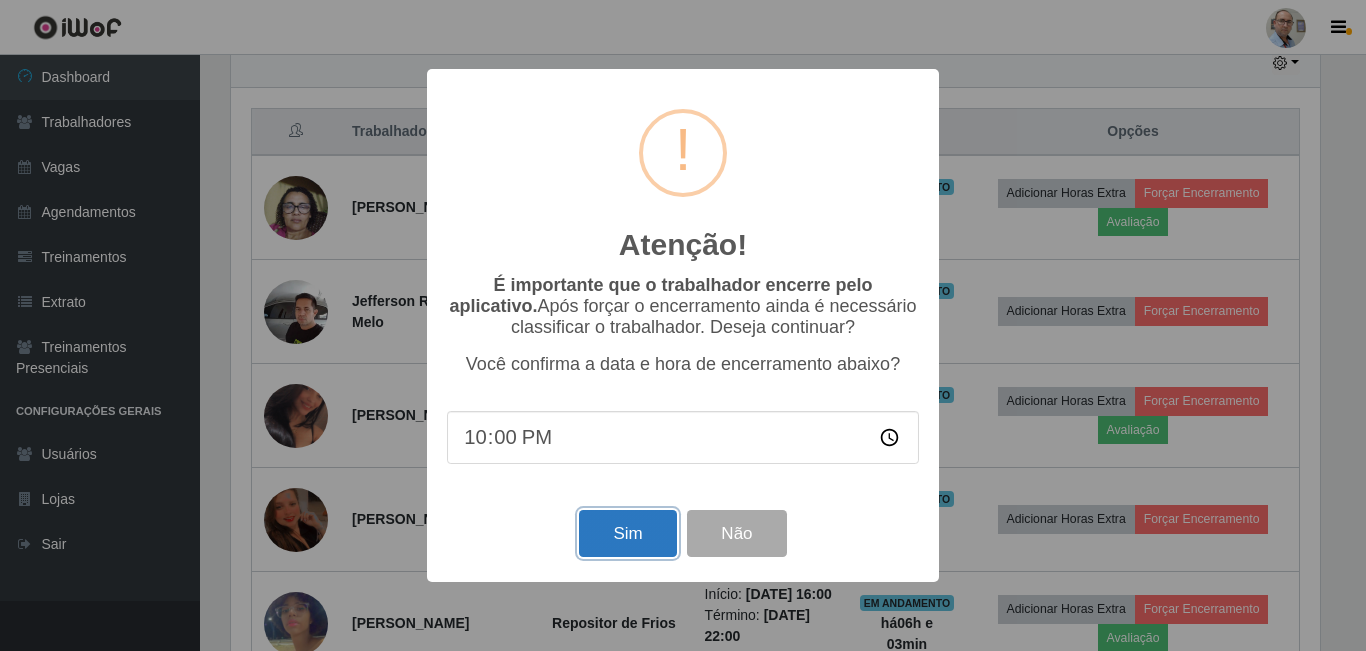 click on "Sim" at bounding box center (627, 533) 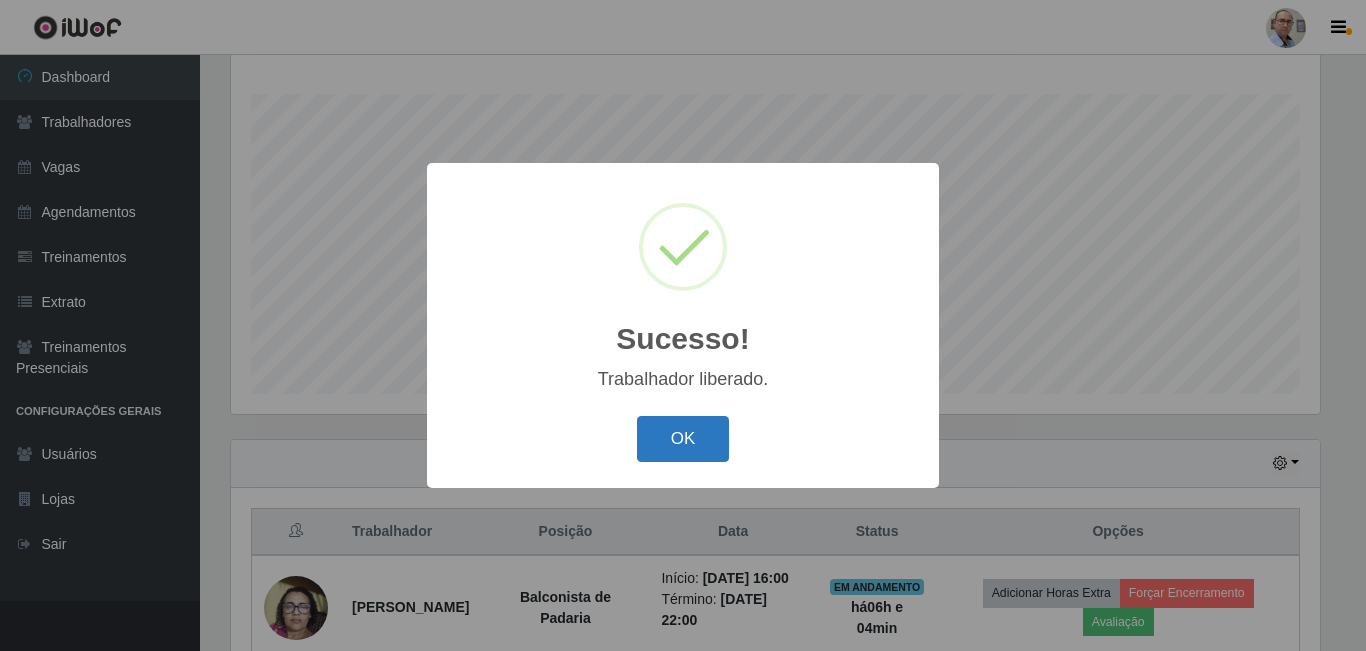 click on "OK" at bounding box center (683, 439) 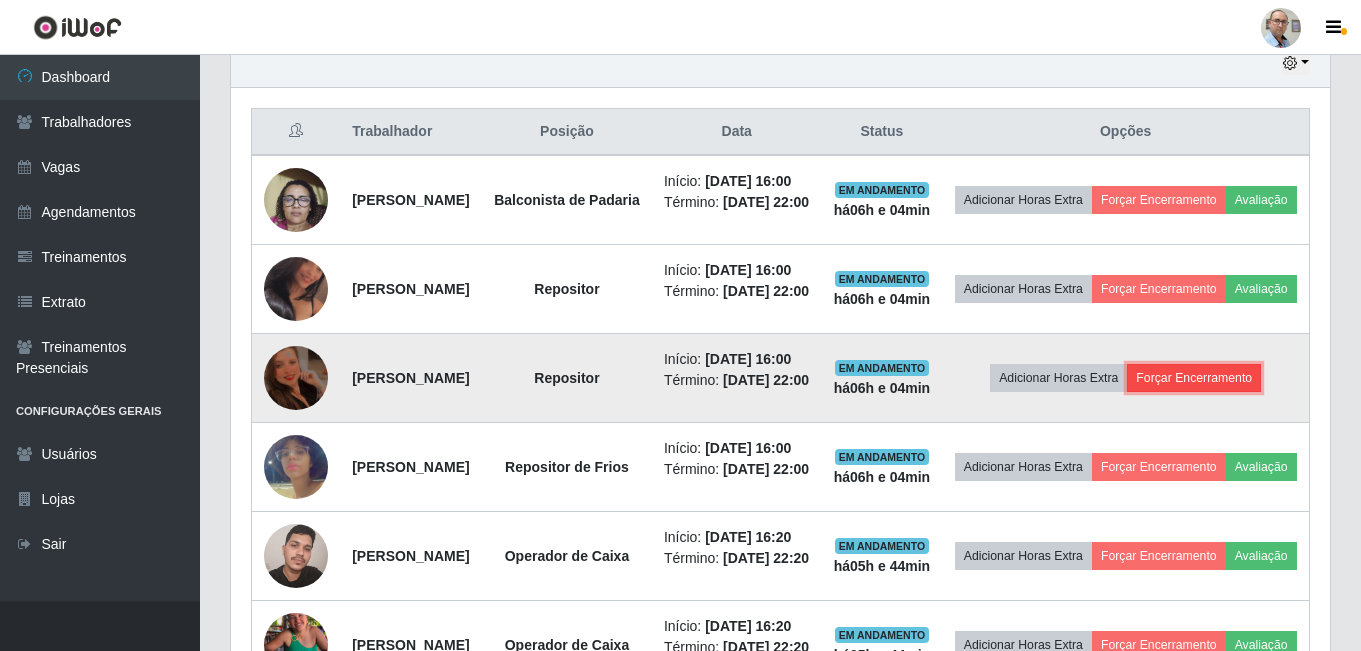 click on "Forçar Encerramento" at bounding box center (1194, 378) 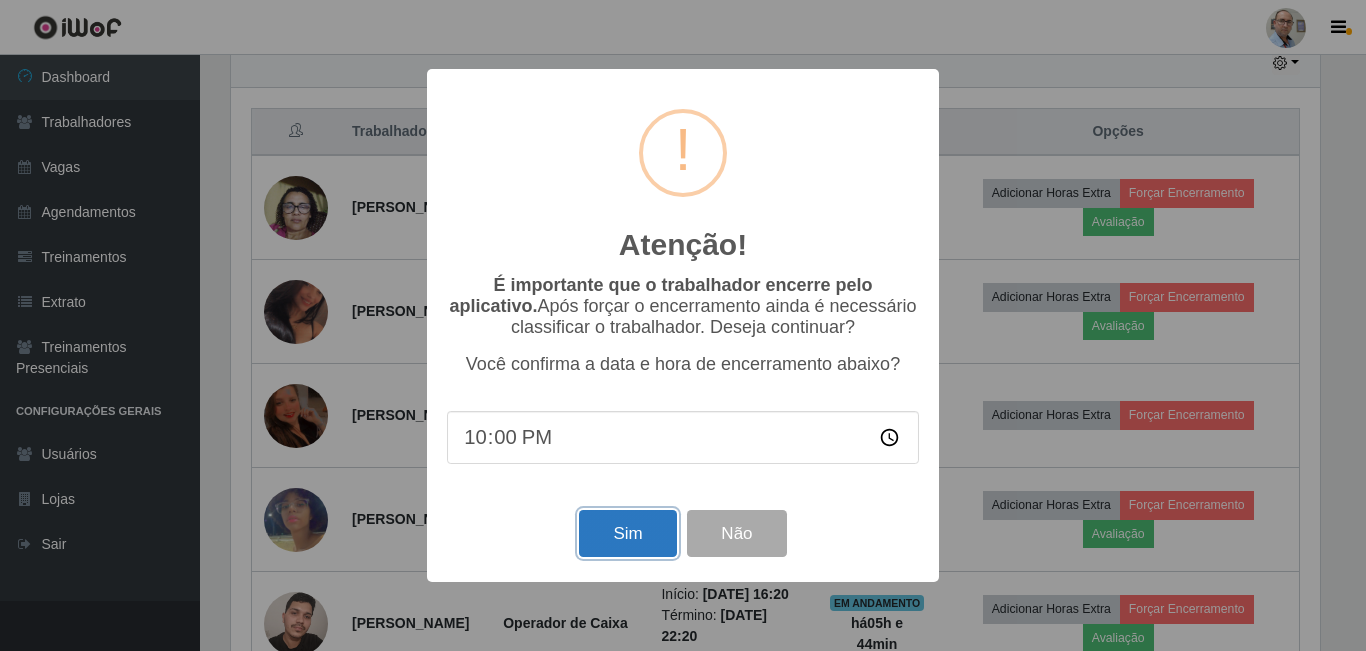 click on "Sim" at bounding box center (627, 533) 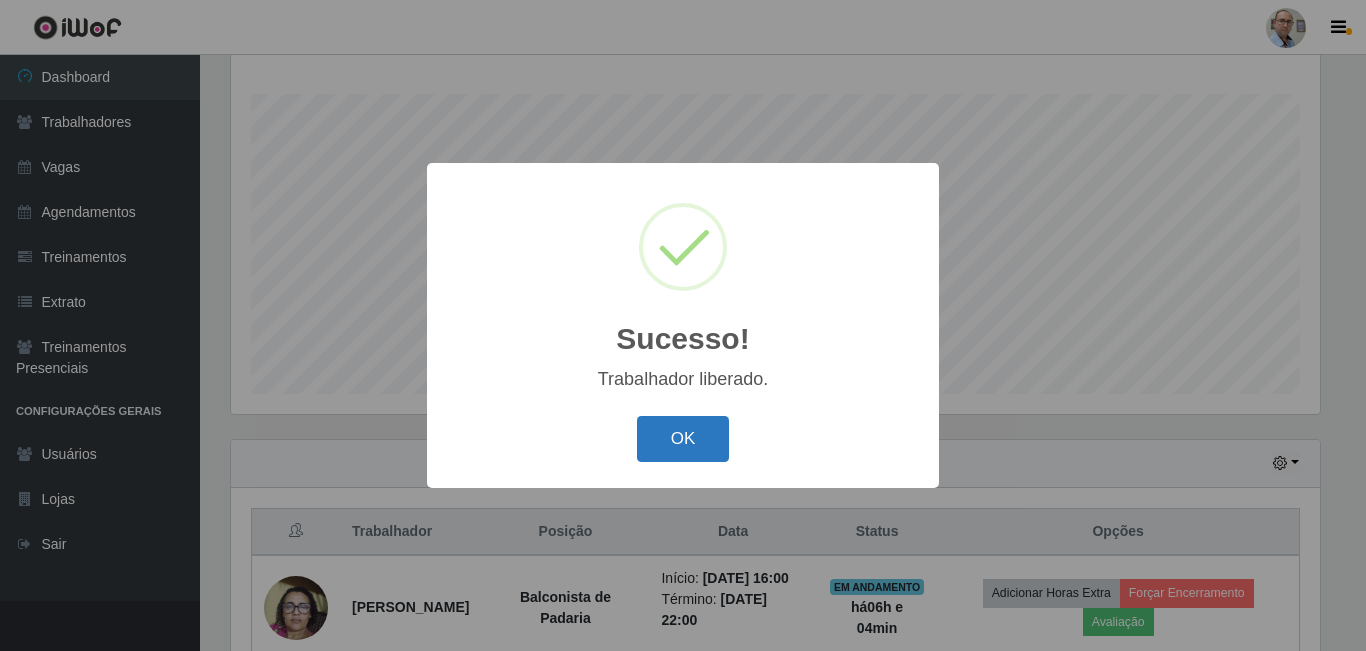 click on "OK" at bounding box center (683, 439) 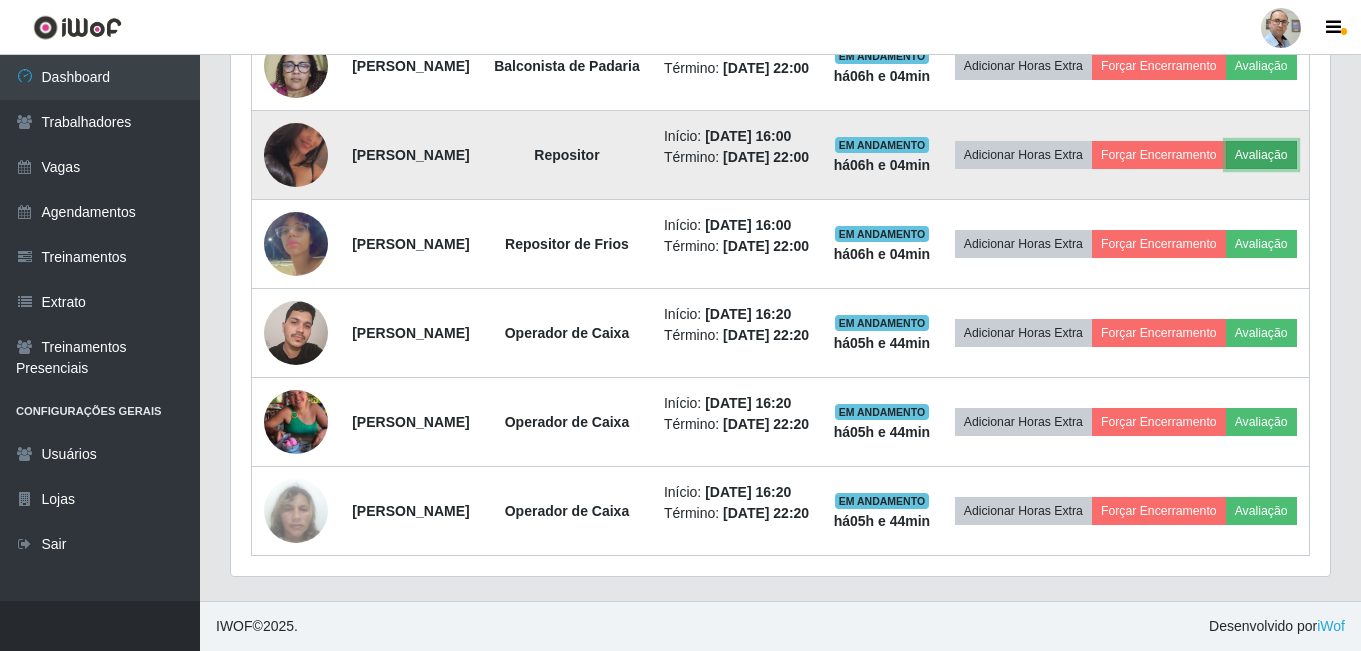 click on "Avaliação" at bounding box center (1261, 155) 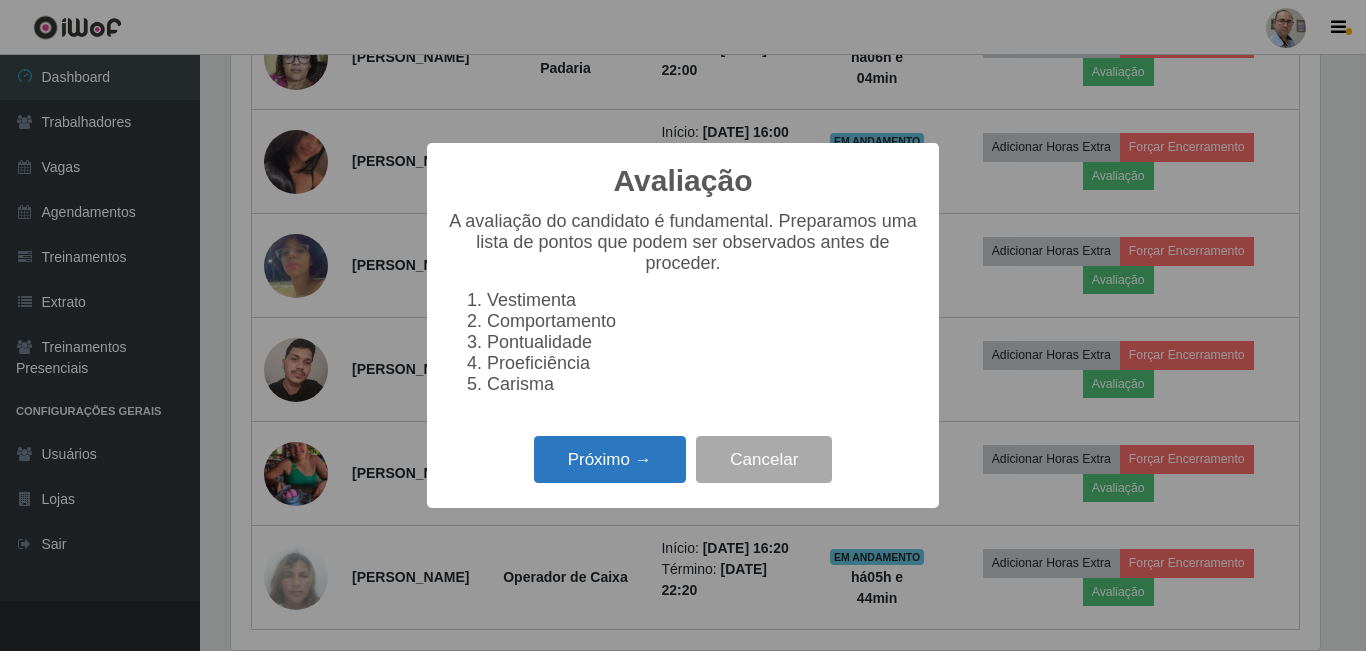 click on "Próximo →" at bounding box center (610, 459) 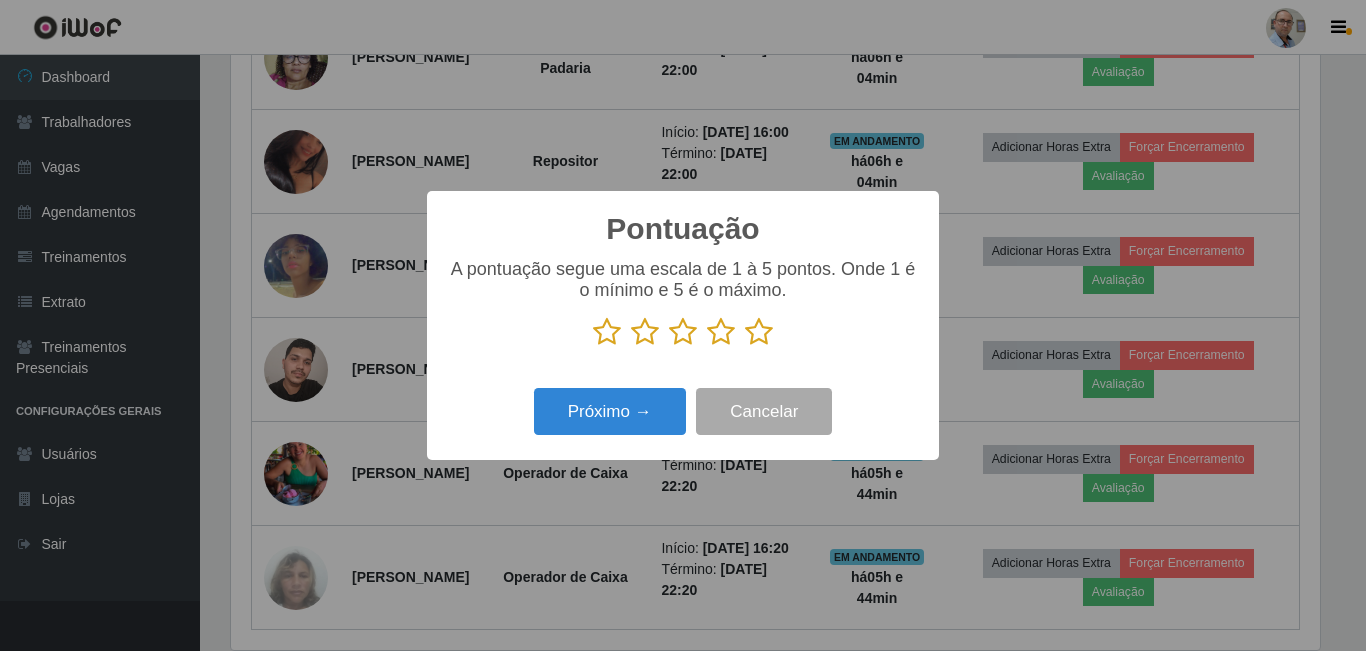 click on "A pontuação segue uma escala de 1 à 5 pontos.
Onde 1 é o mínimo e 5 é o máximo." at bounding box center (683, 303) 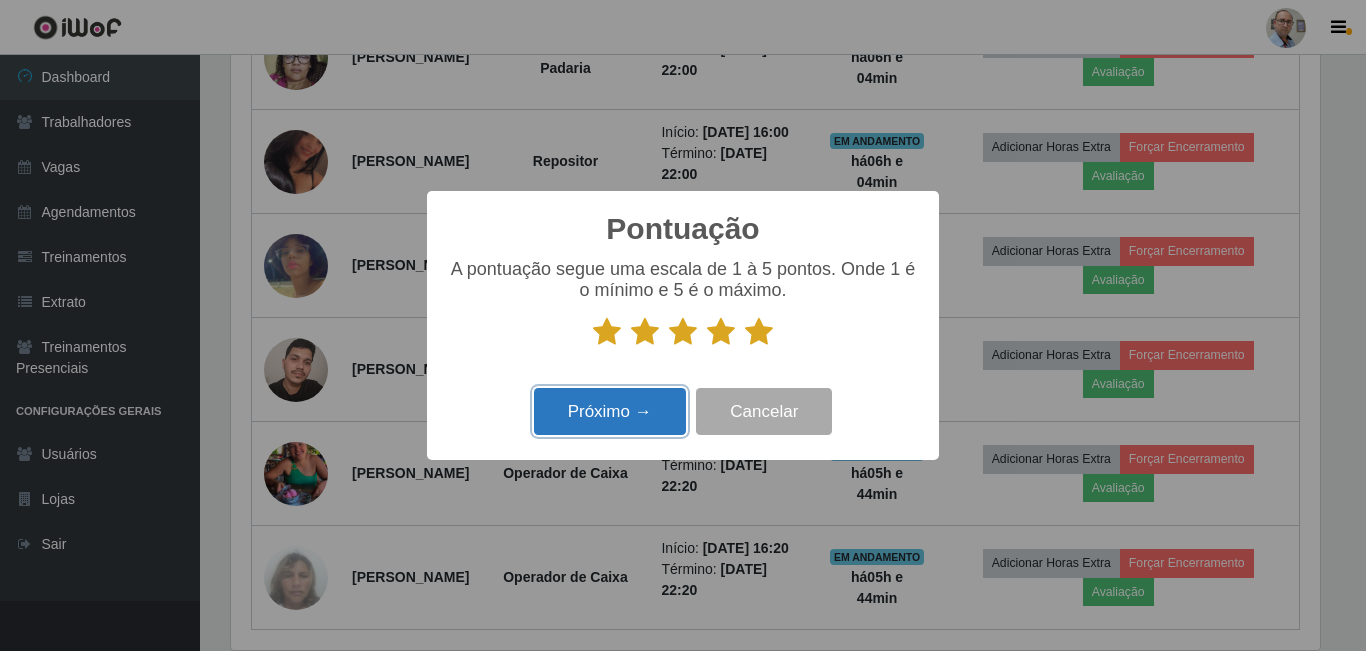 click on "Próximo →" at bounding box center (610, 411) 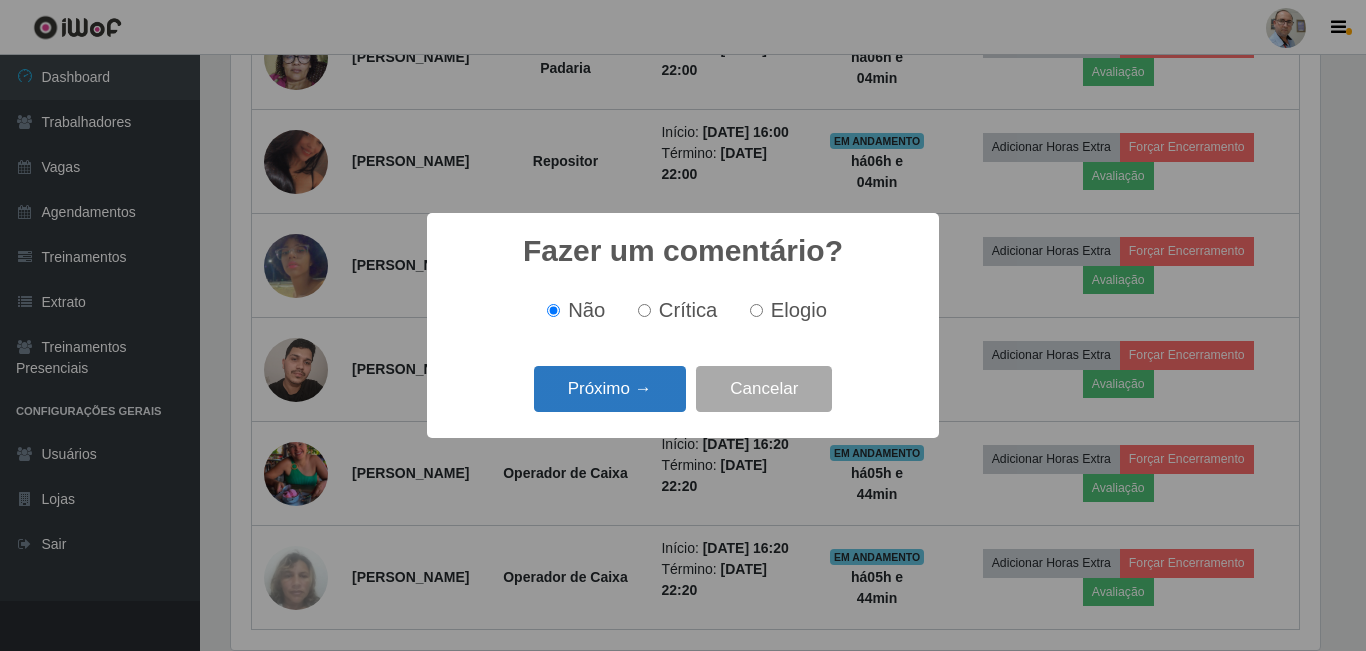 click on "Próximo →" at bounding box center [610, 389] 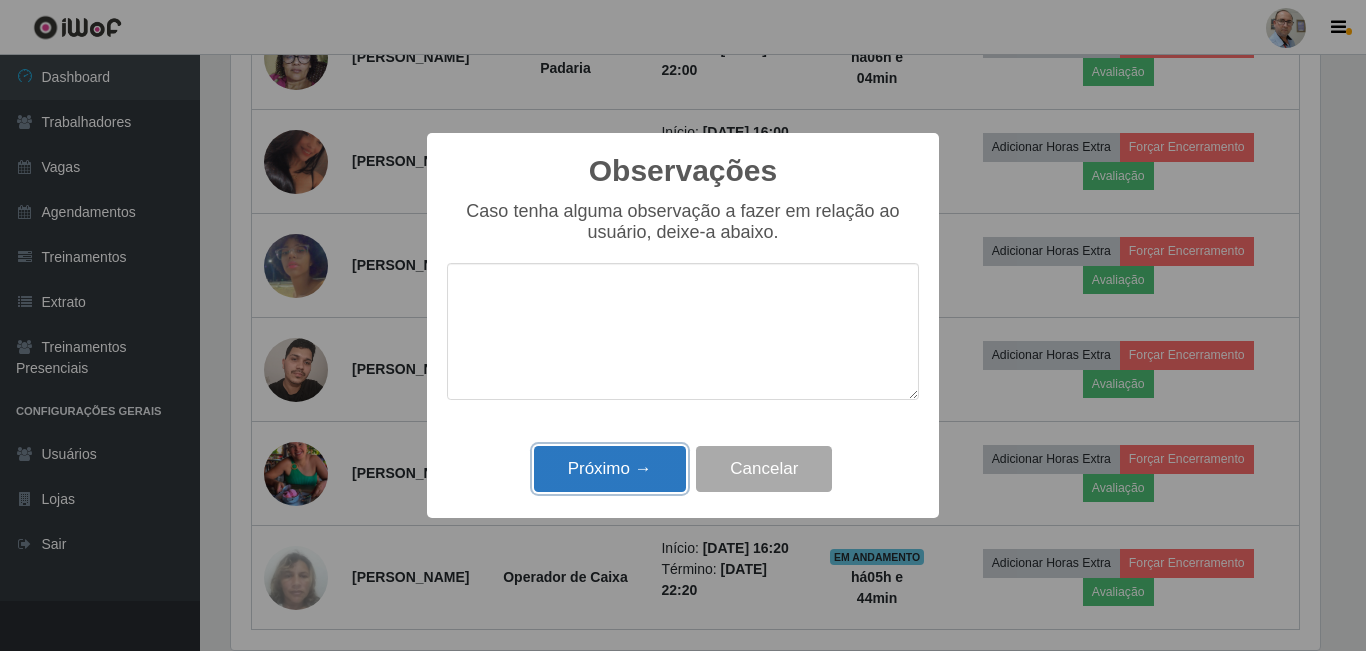 click on "Próximo →" at bounding box center [610, 469] 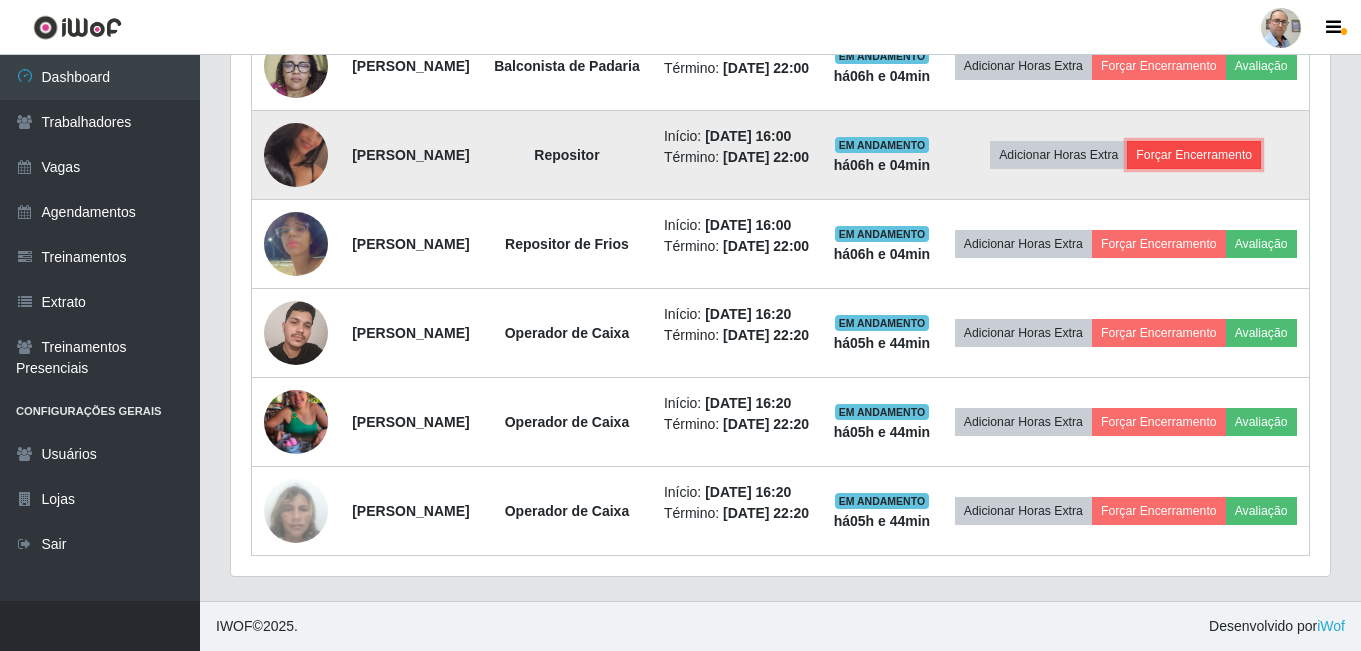click on "Forçar Encerramento" at bounding box center [1194, 155] 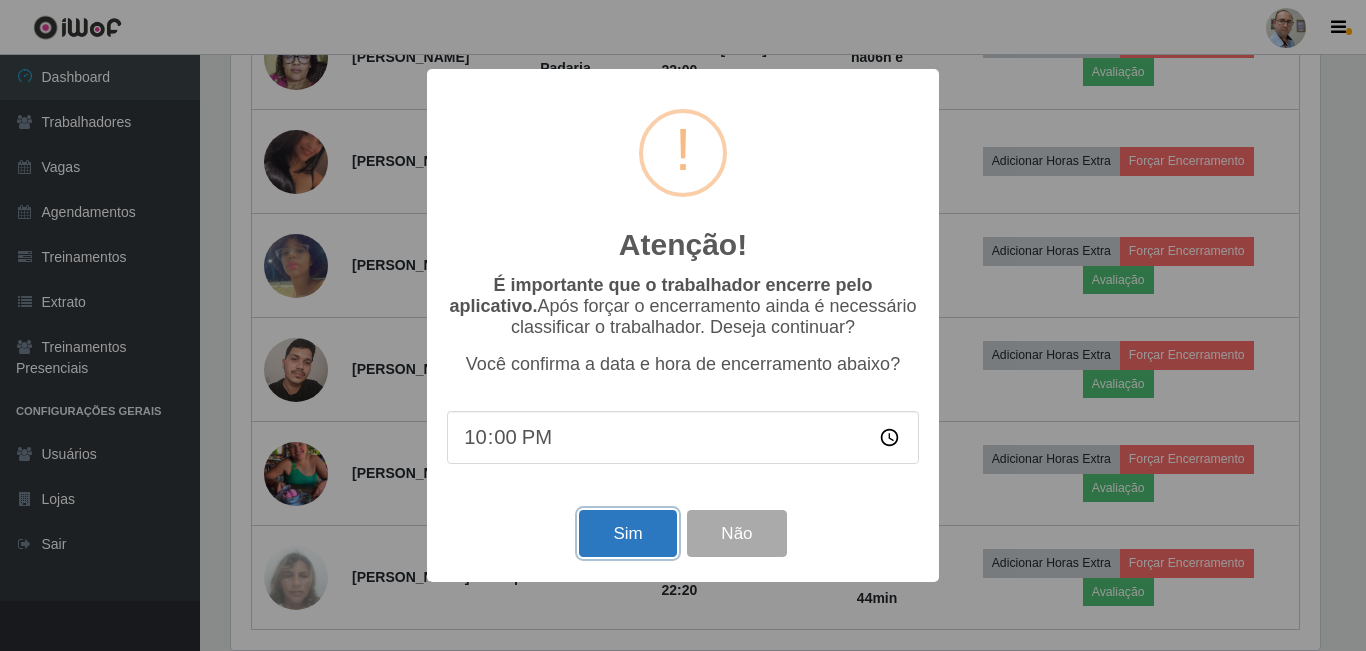 click on "Sim" at bounding box center [627, 533] 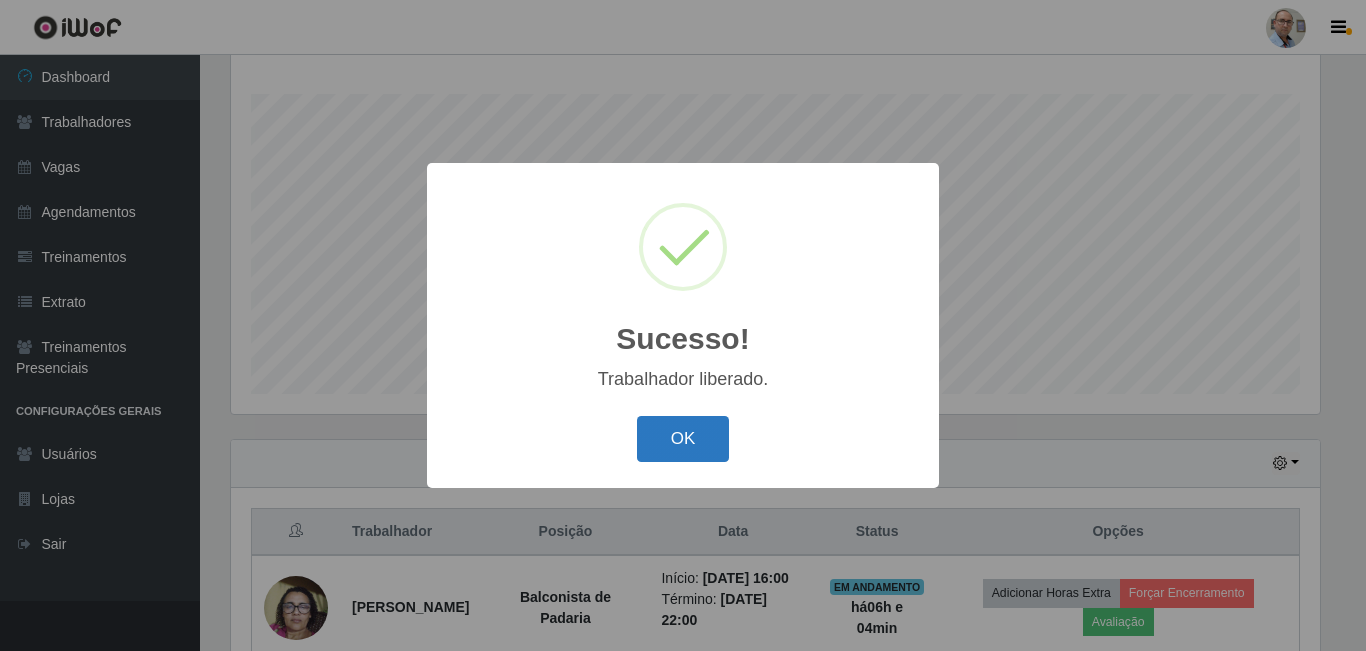 drag, startPoint x: 638, startPoint y: 424, endPoint x: 649, endPoint y: 429, distance: 12.083046 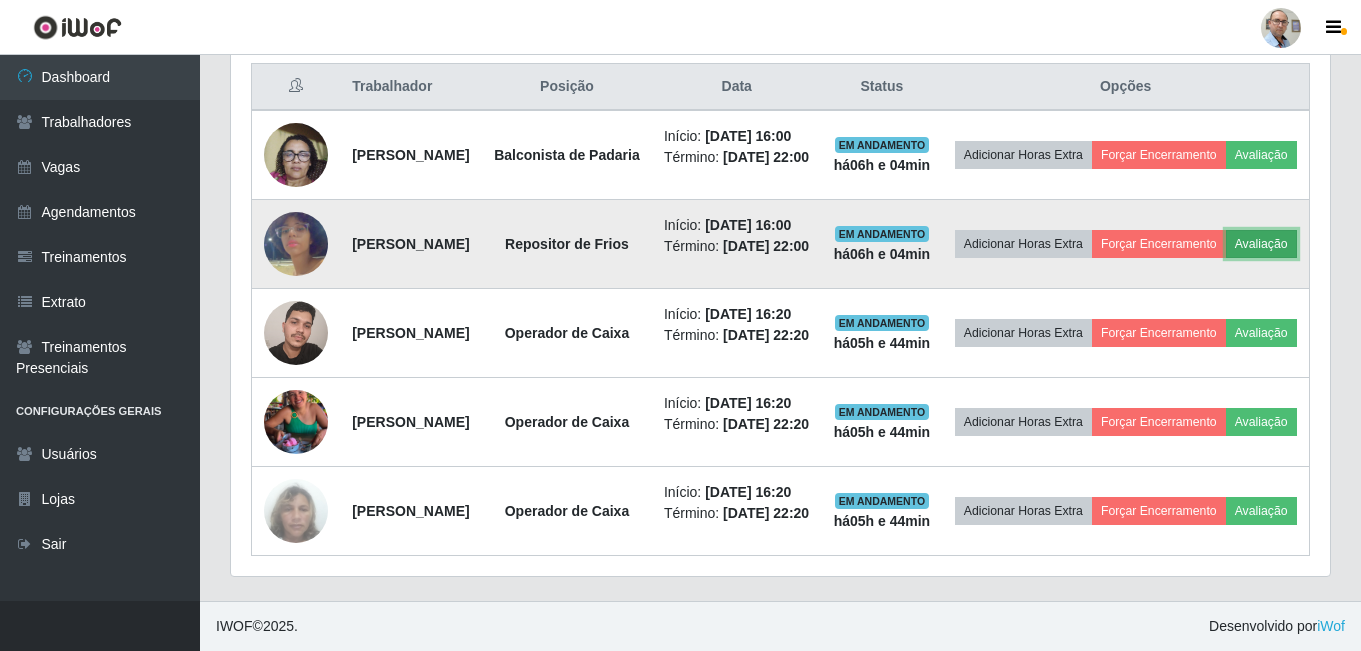 click on "Avaliação" at bounding box center (1261, 244) 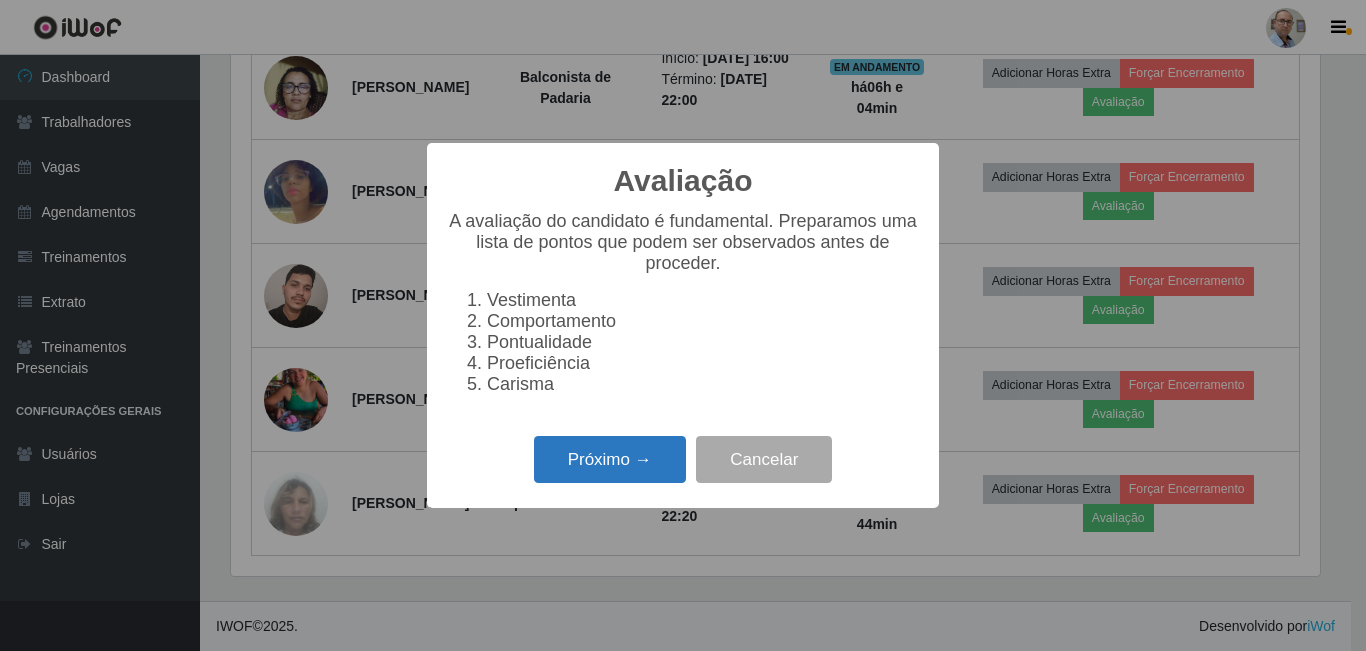 click on "Próximo →" at bounding box center [610, 459] 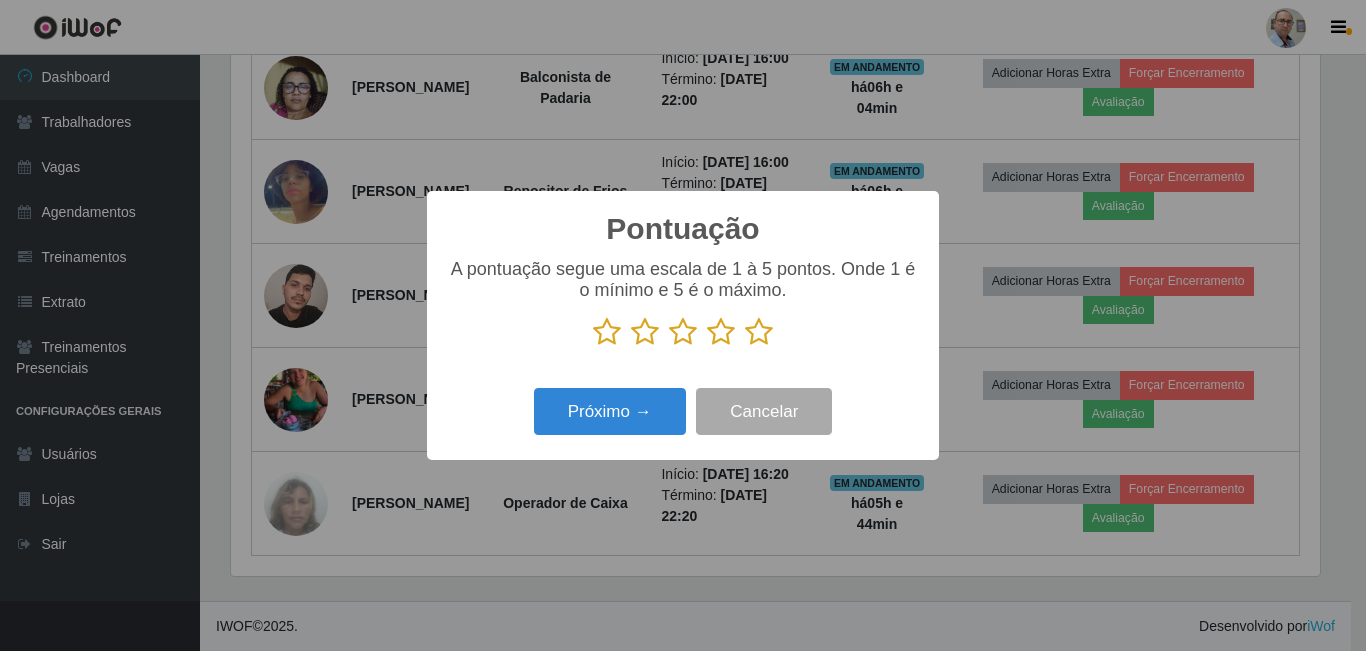 click at bounding box center [759, 332] 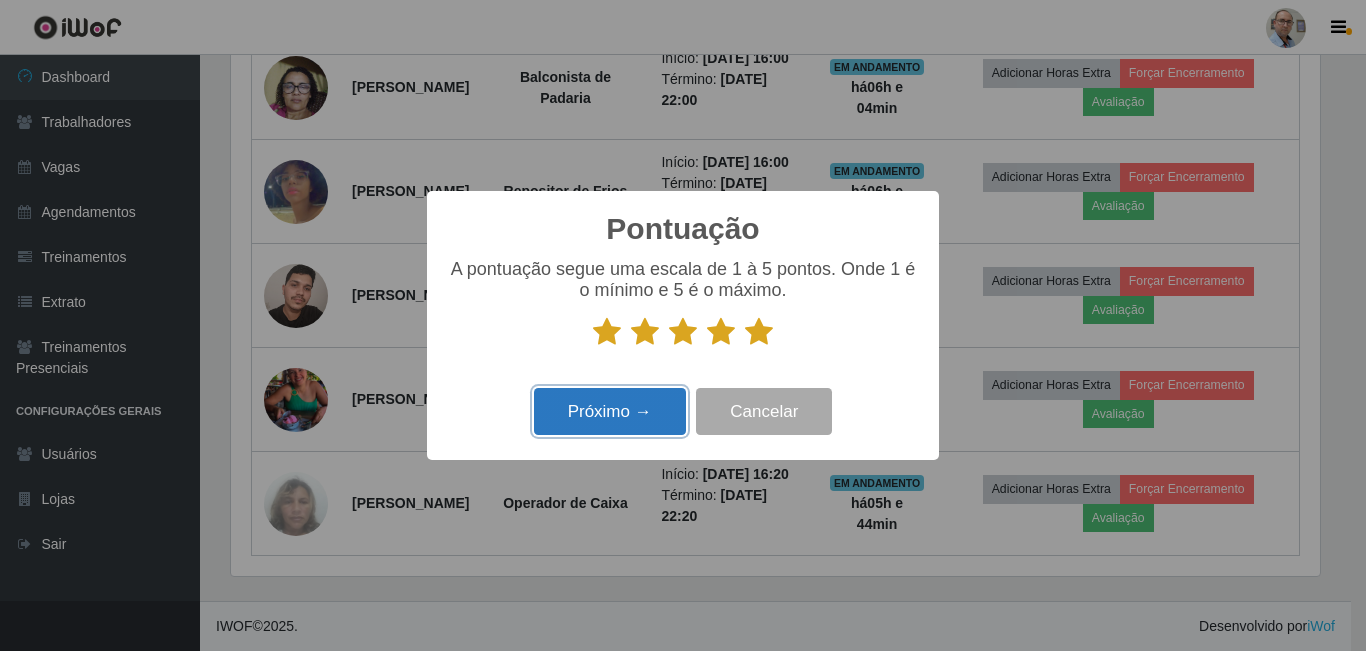 click on "Próximo →" at bounding box center (610, 411) 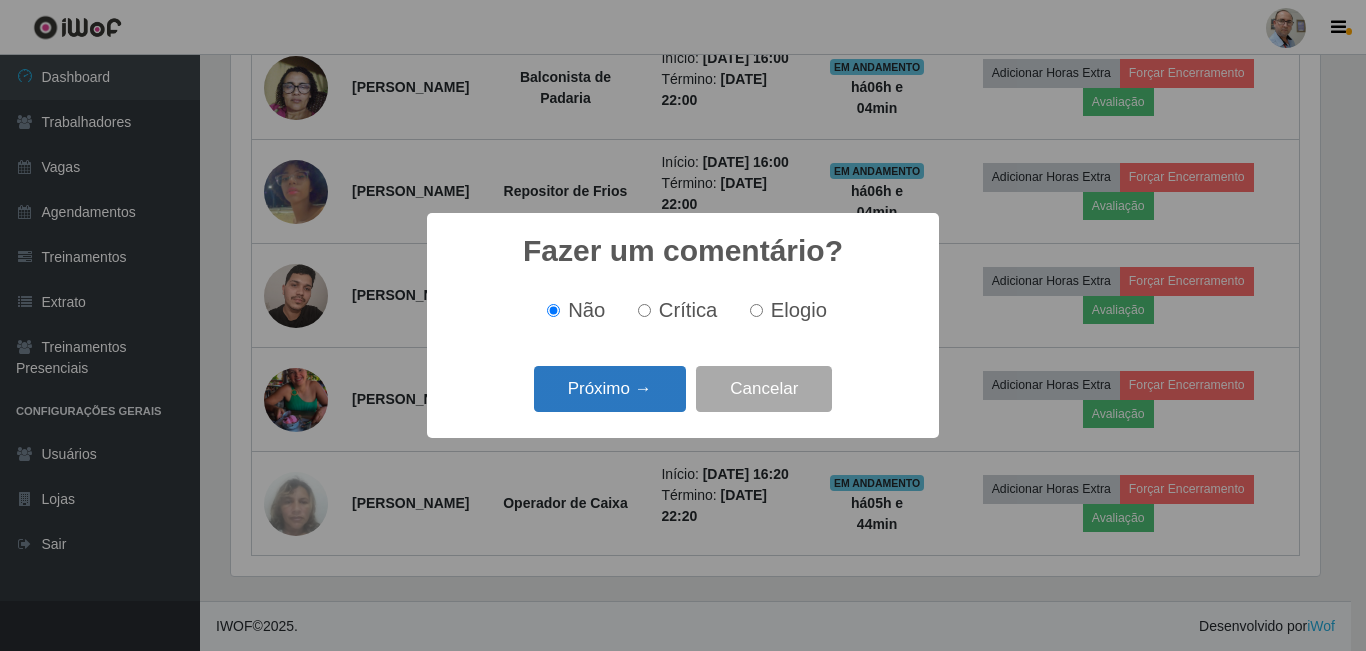 click on "Próximo →" at bounding box center (610, 389) 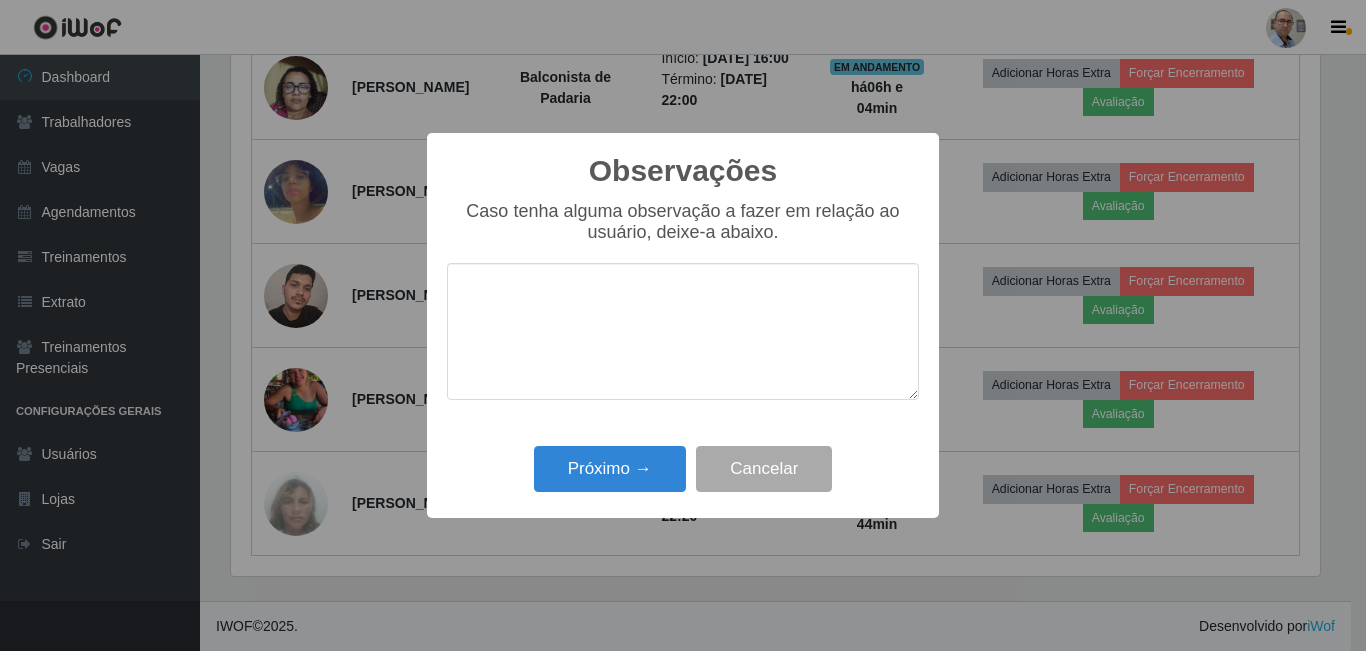 click at bounding box center [683, 331] 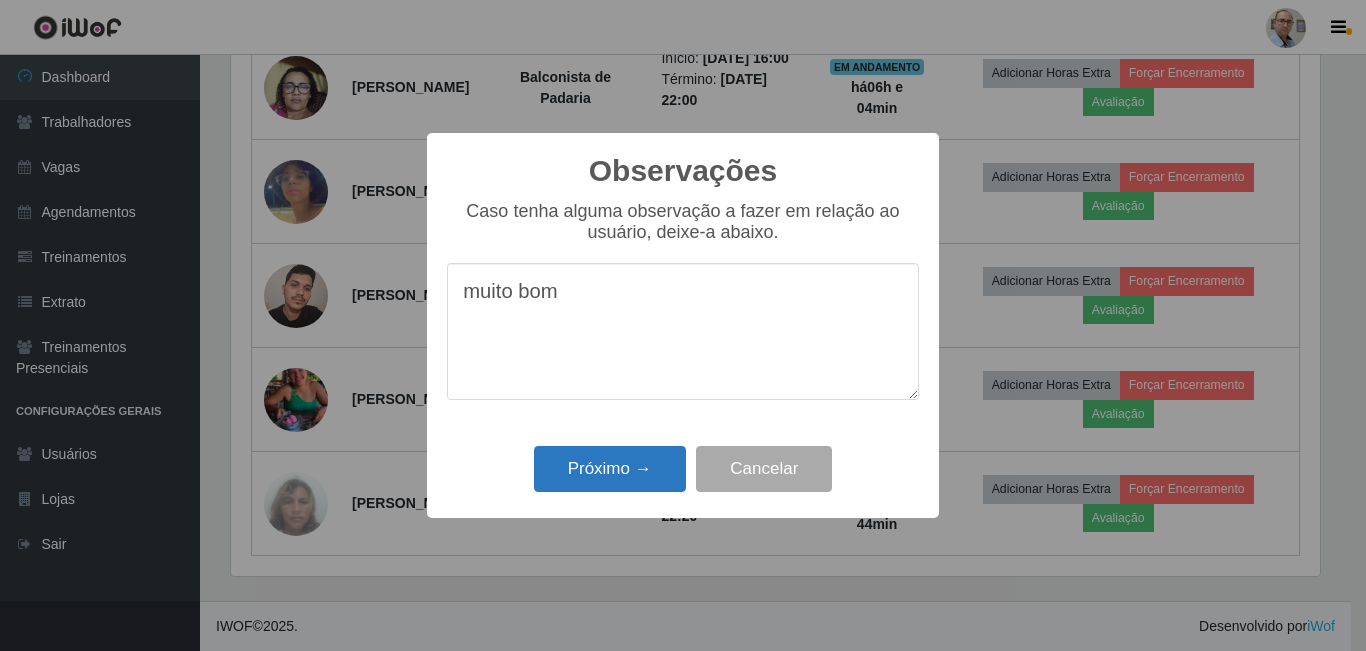 type on "muito bom" 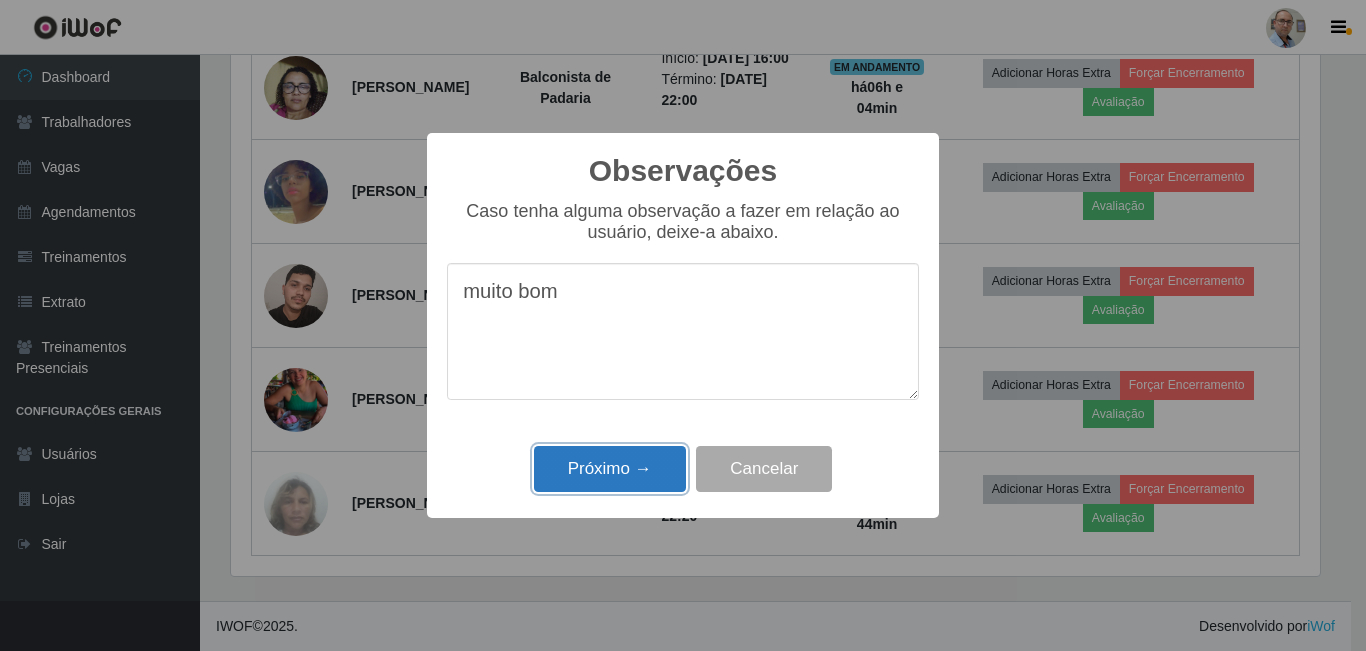 click on "Próximo →" at bounding box center [610, 469] 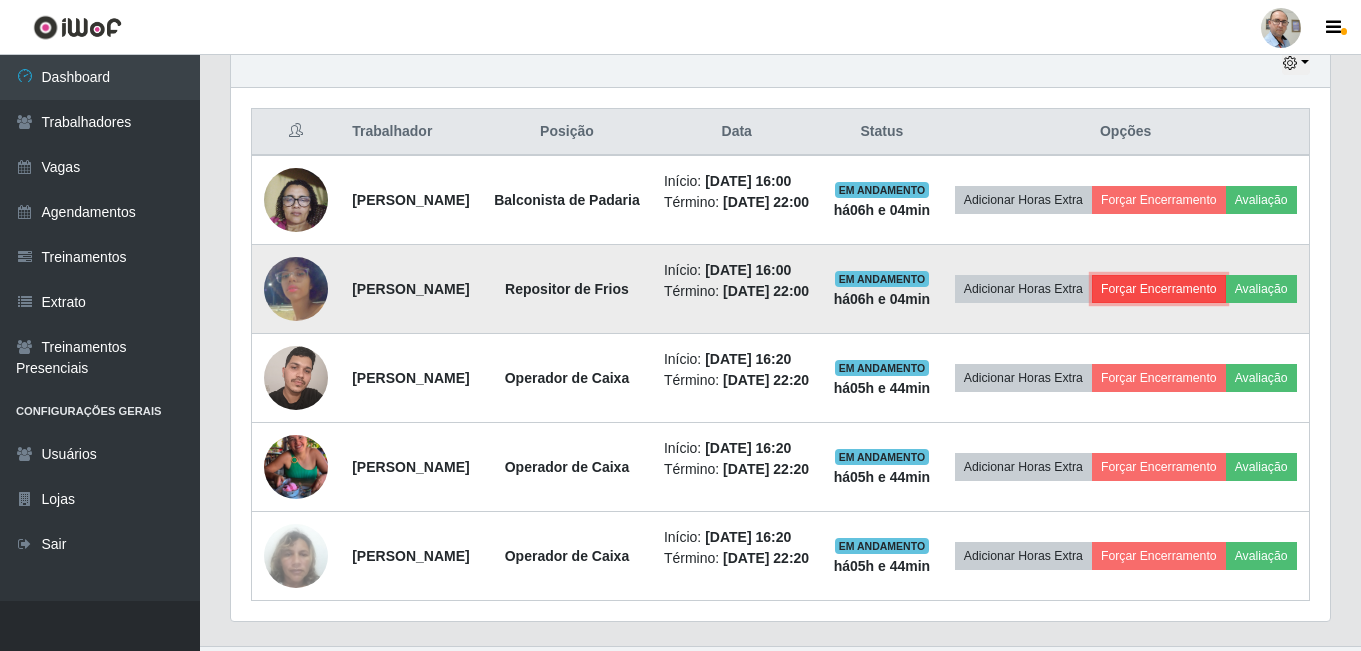 click on "Forçar Encerramento" at bounding box center [1159, 289] 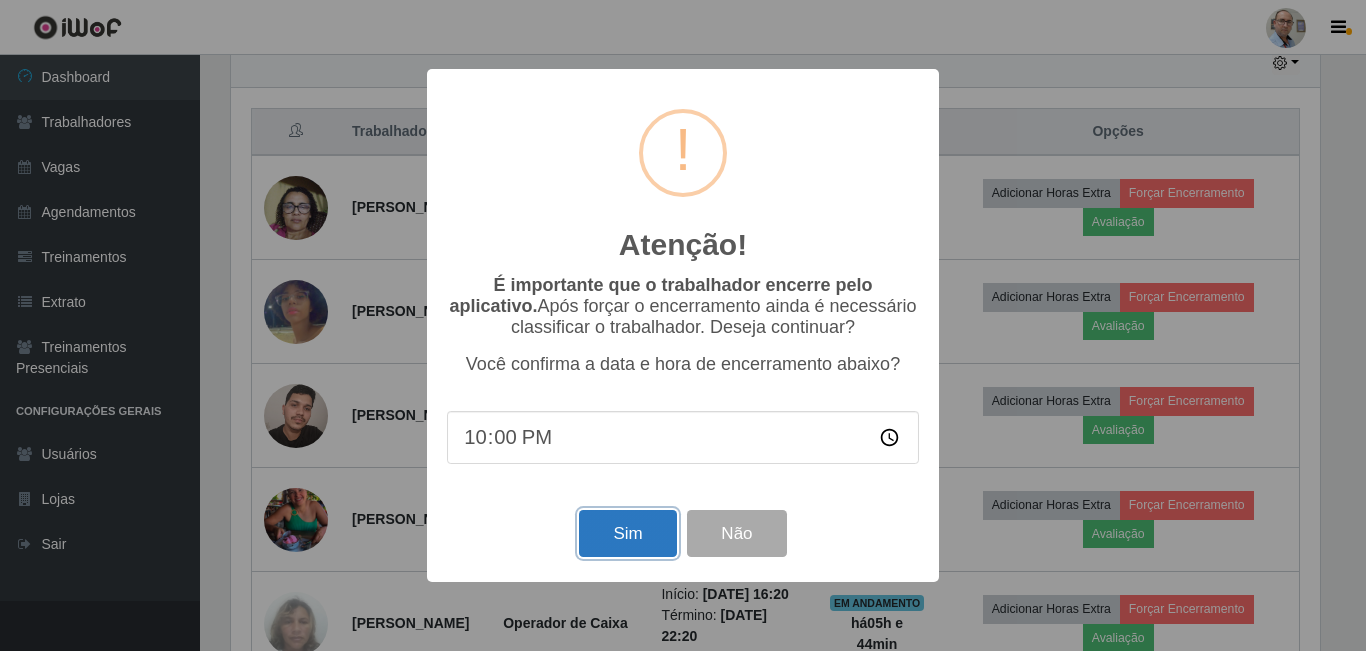 click on "Sim" at bounding box center (627, 533) 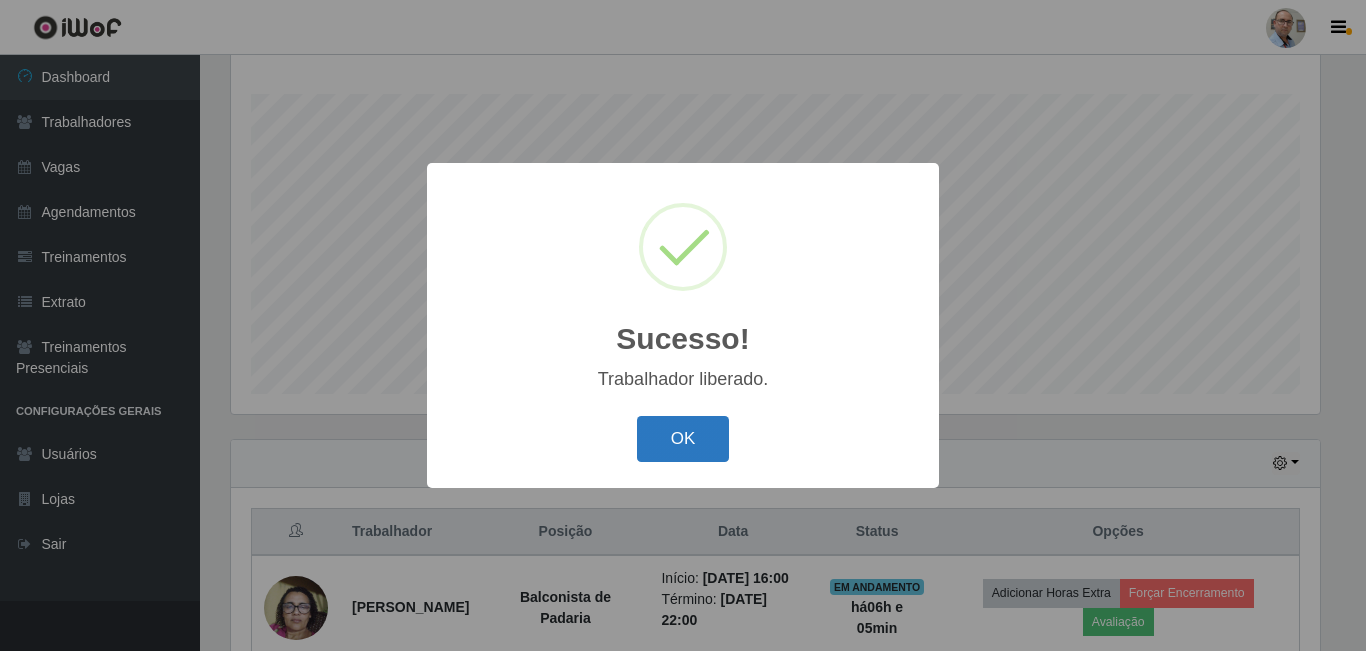 click on "OK" at bounding box center (683, 439) 